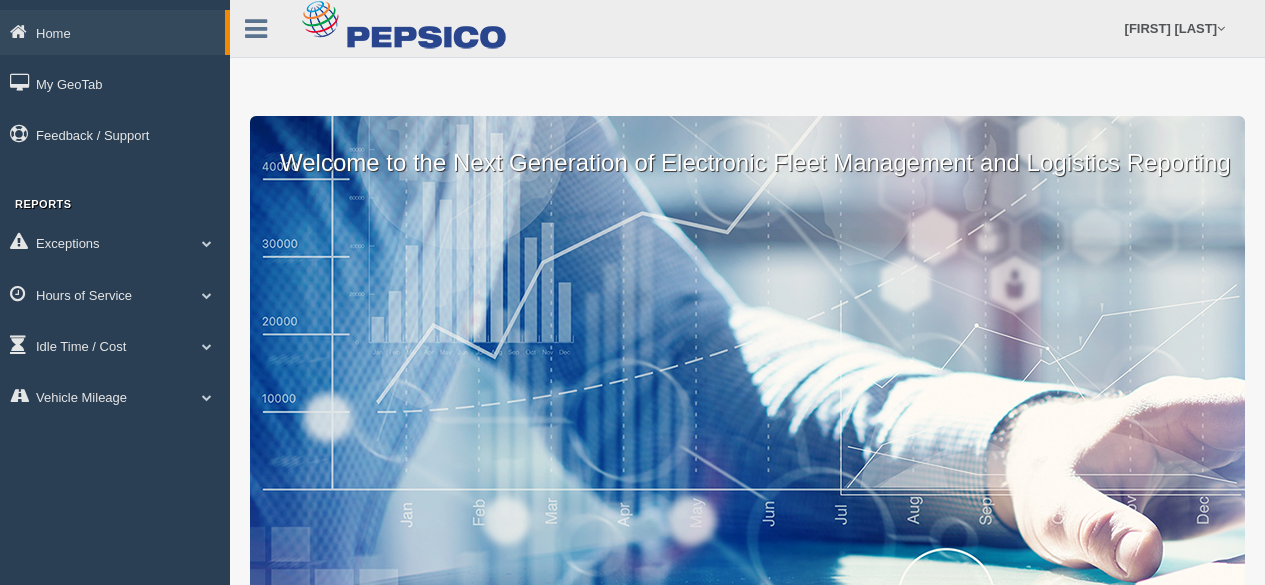 scroll, scrollTop: 0, scrollLeft: 0, axis: both 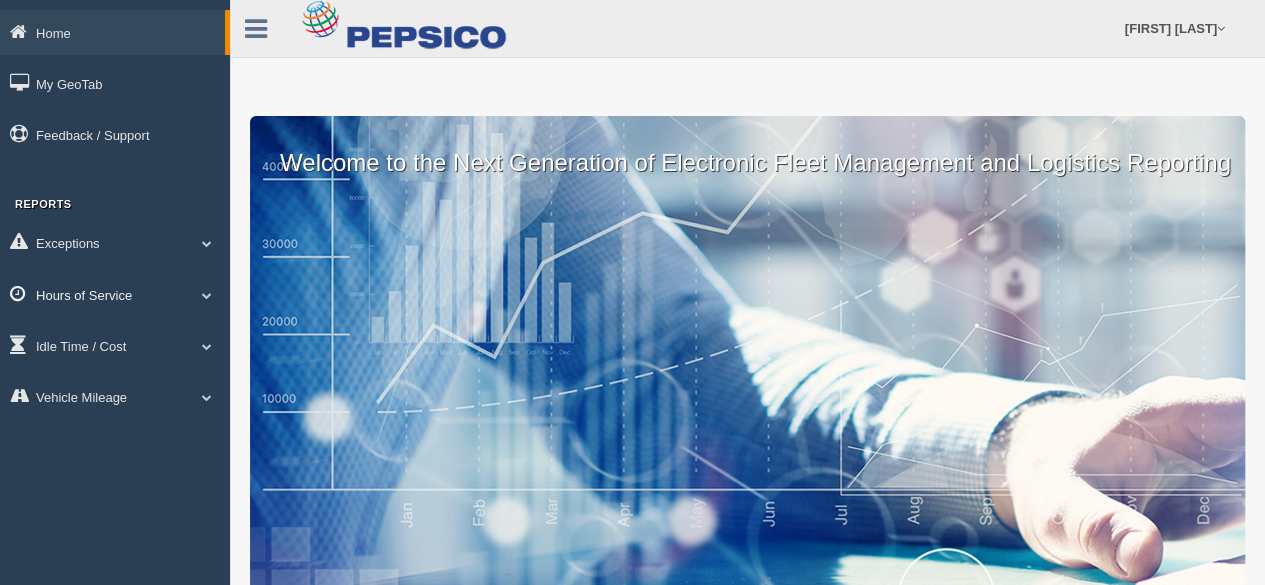 click at bounding box center (207, 295) 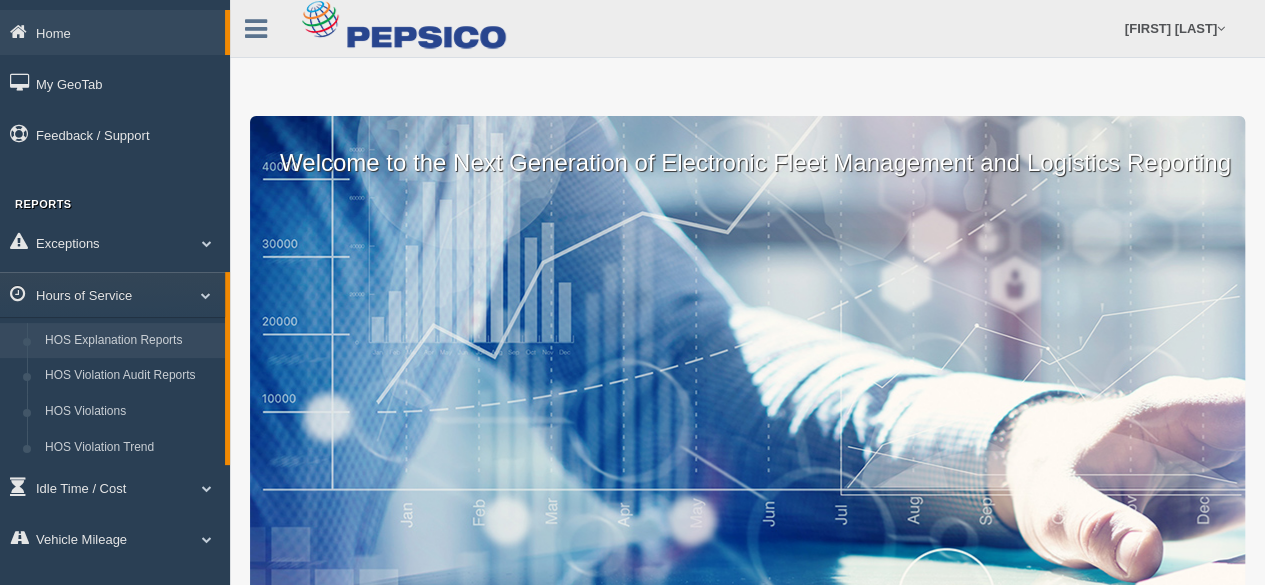 click on "HOS Explanation Reports" at bounding box center [130, 341] 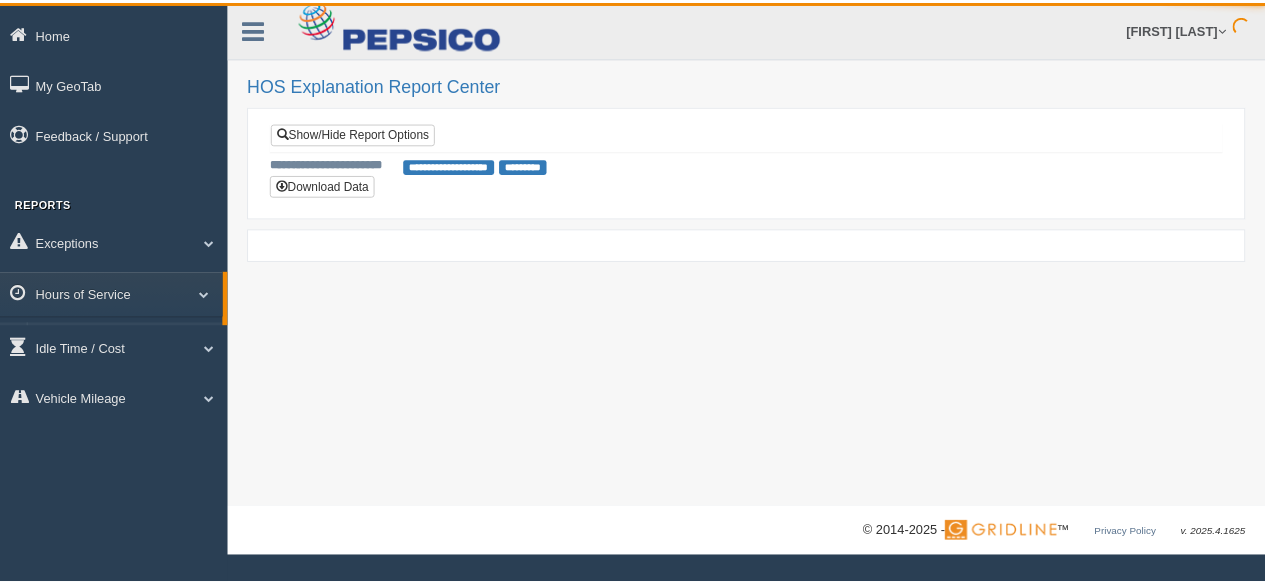 scroll, scrollTop: 0, scrollLeft: 0, axis: both 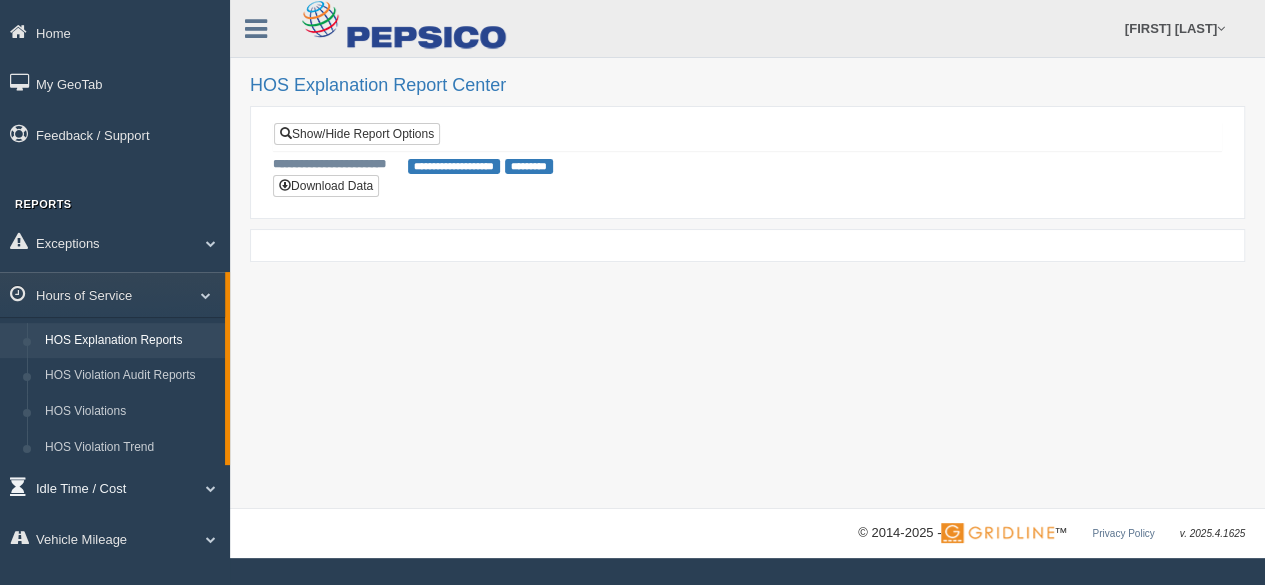 click at bounding box center [203, 488] 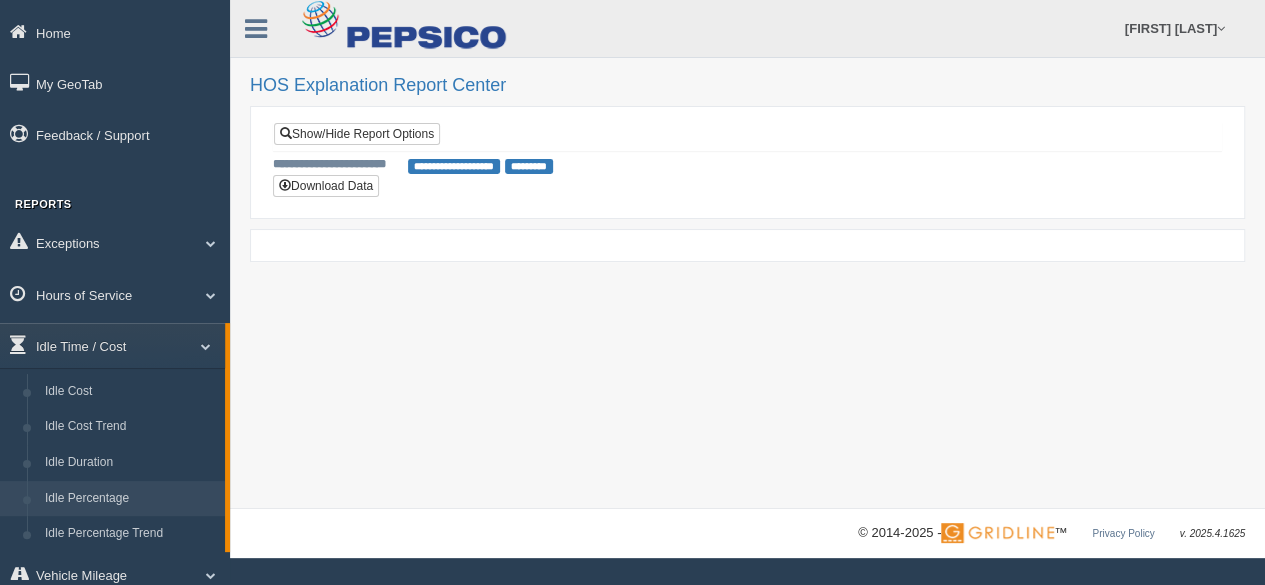 click on "Idle Percentage" at bounding box center (130, 499) 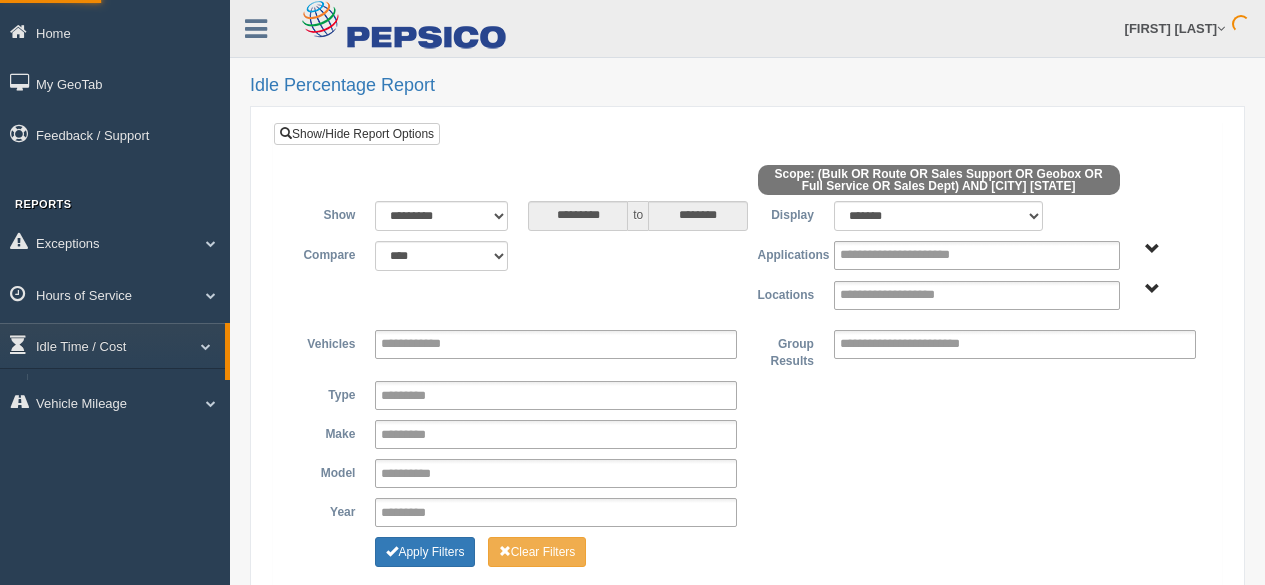 scroll, scrollTop: 0, scrollLeft: 0, axis: both 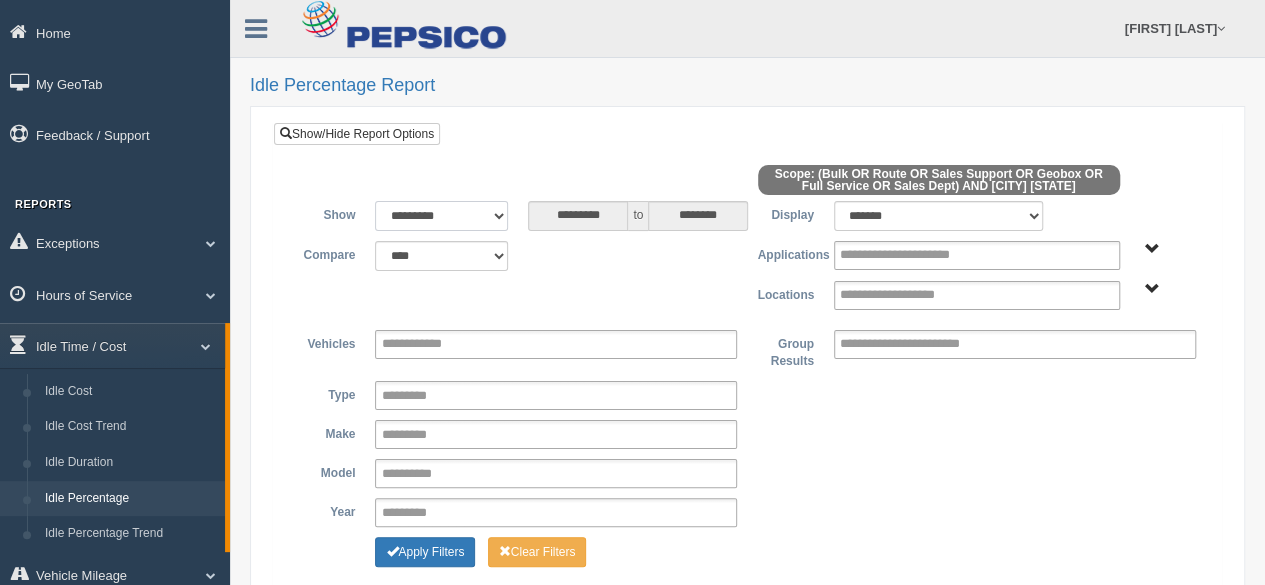 click on "**********" at bounding box center (441, 216) 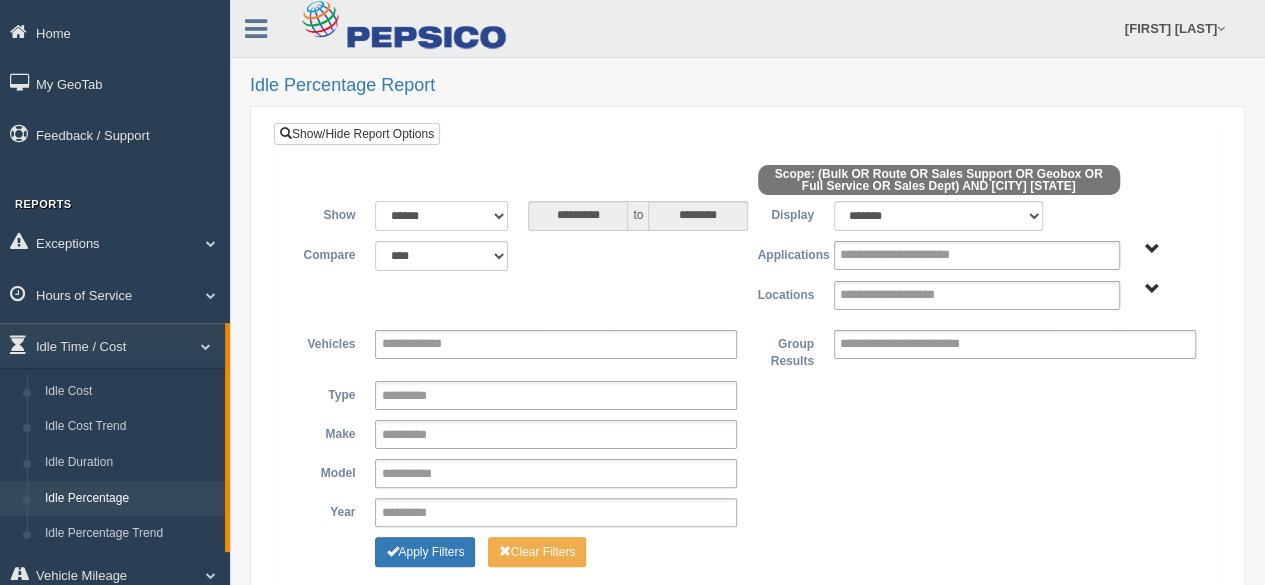 click on "**********" at bounding box center [441, 216] 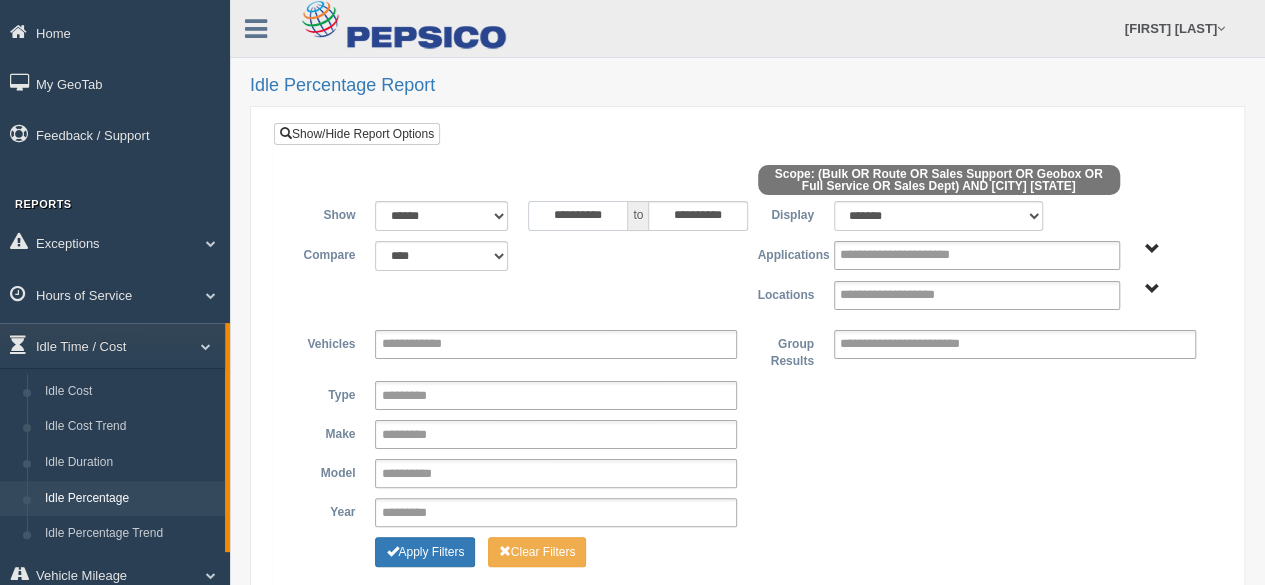 click on "**********" at bounding box center (578, 216) 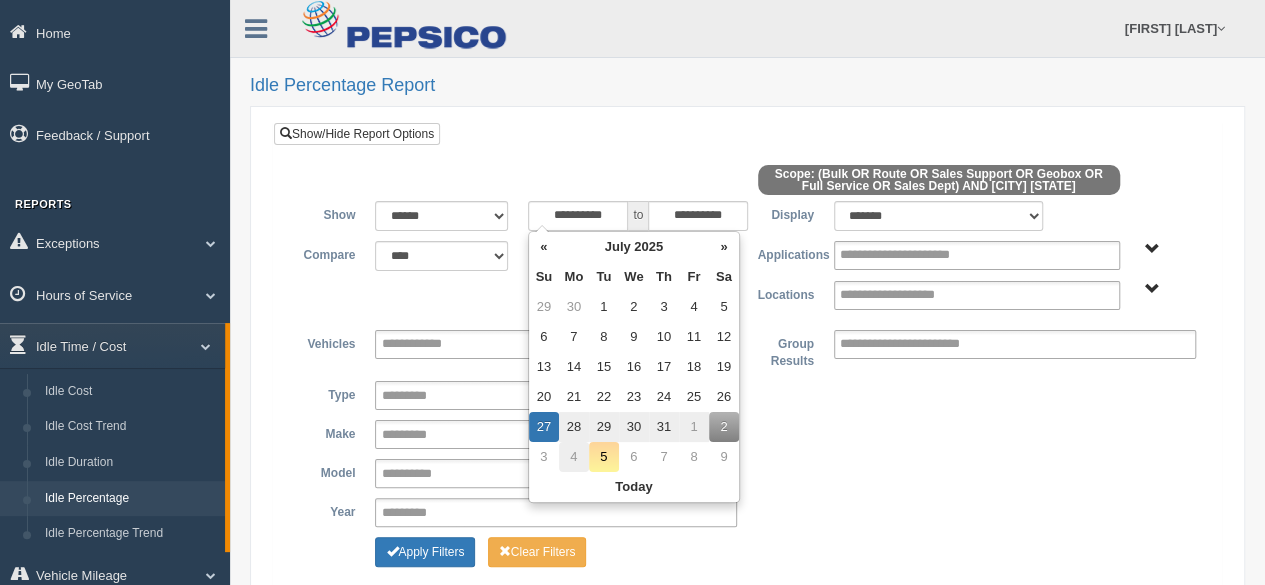 click on "4" at bounding box center [574, 457] 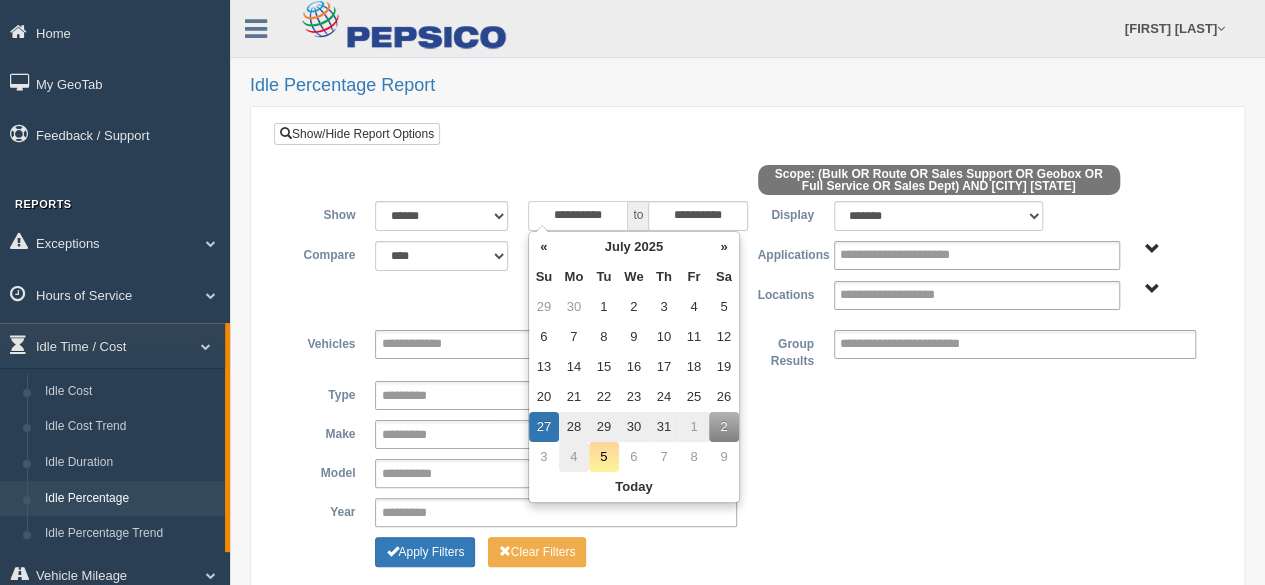 type on "**********" 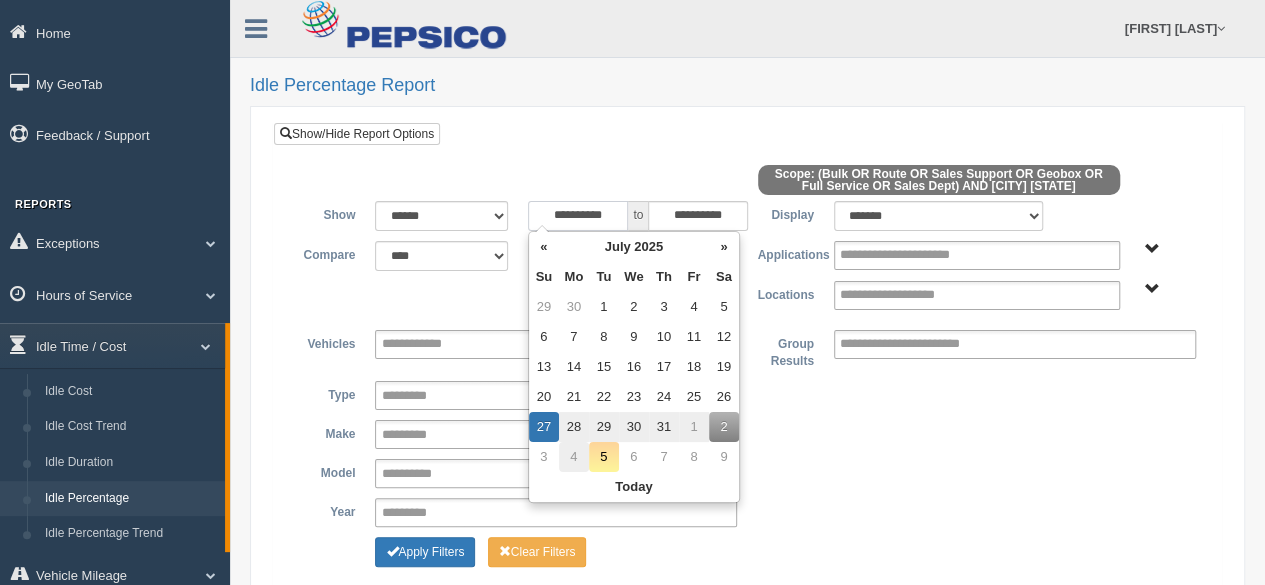 type on "**********" 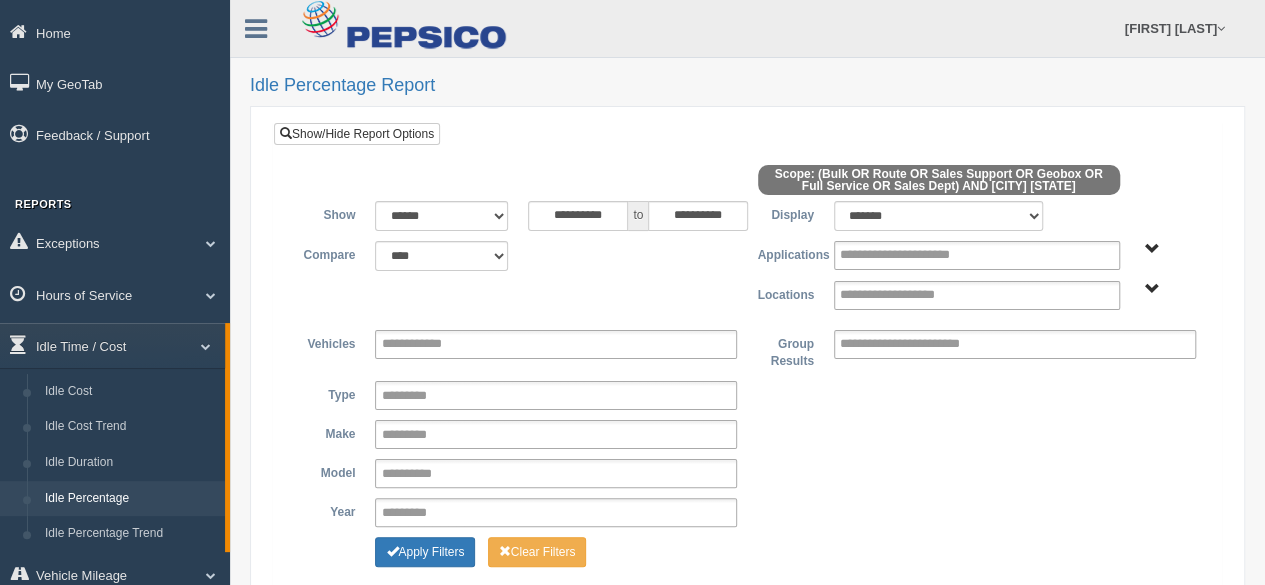 click on "**********" at bounding box center (747, 433) 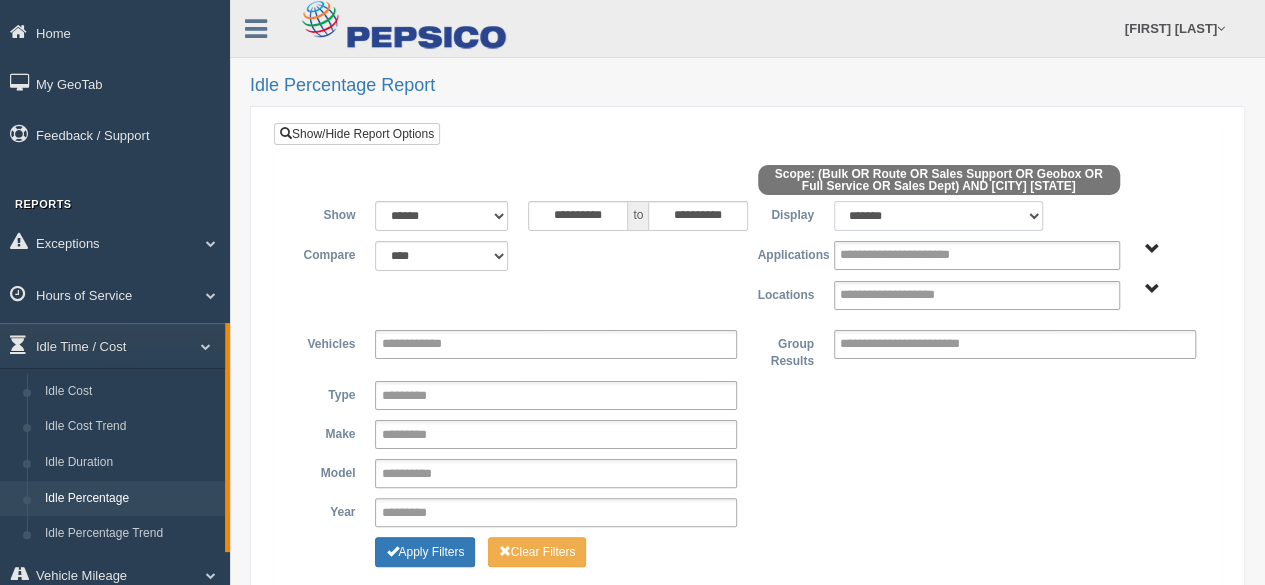 click on "*******
******" at bounding box center [939, 216] 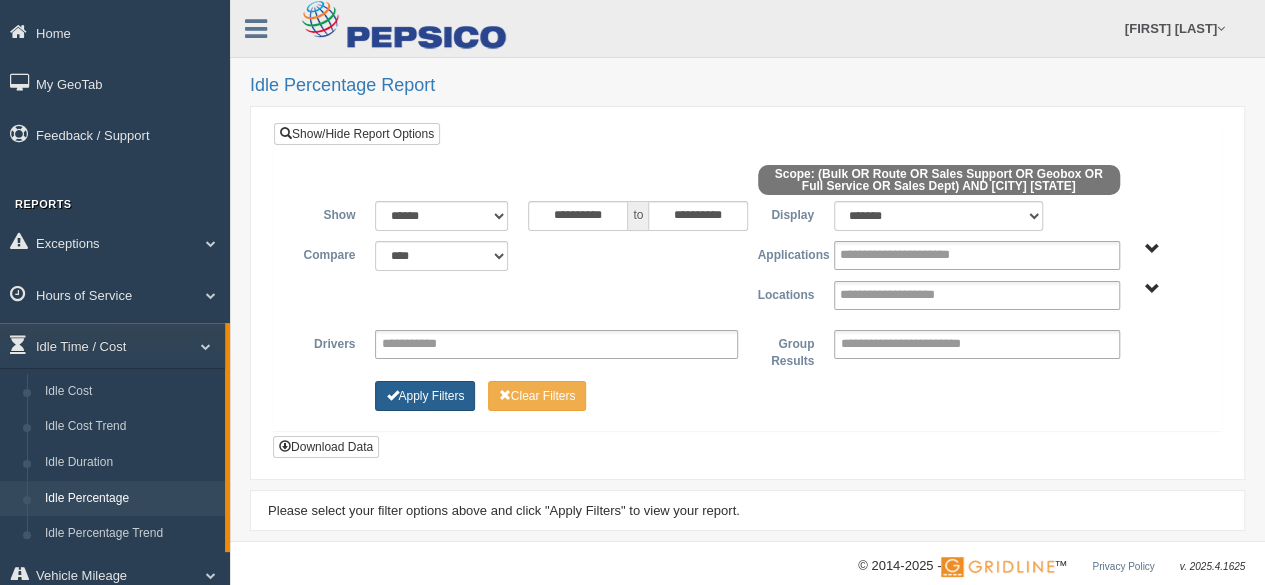 click on "Apply Filters" at bounding box center (425, 396) 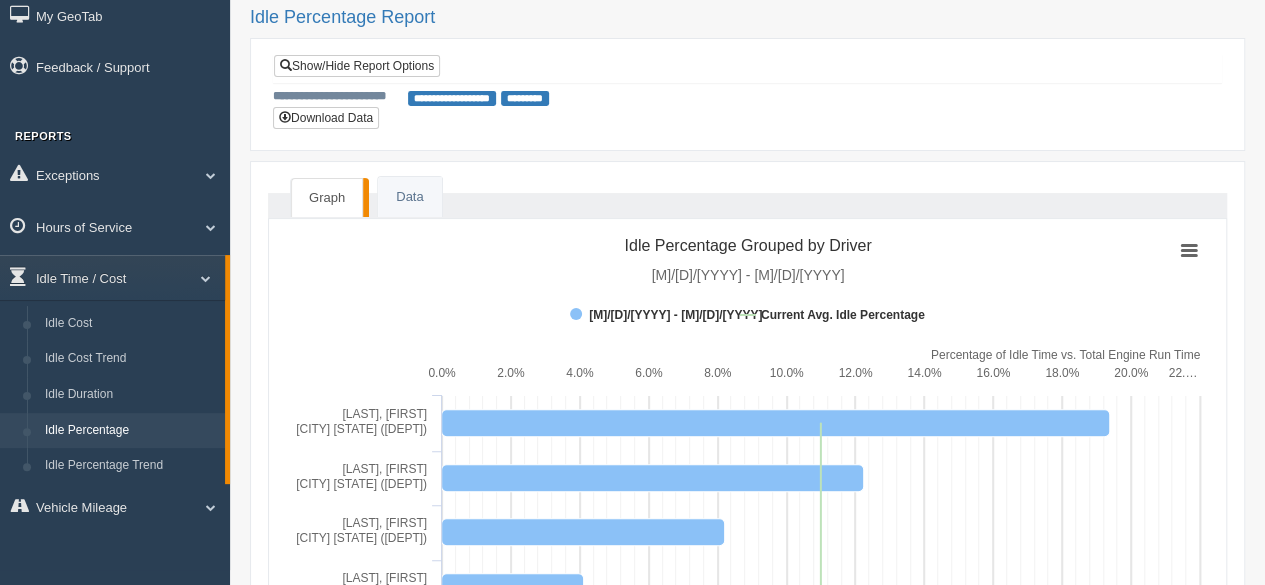 scroll, scrollTop: 64, scrollLeft: 0, axis: vertical 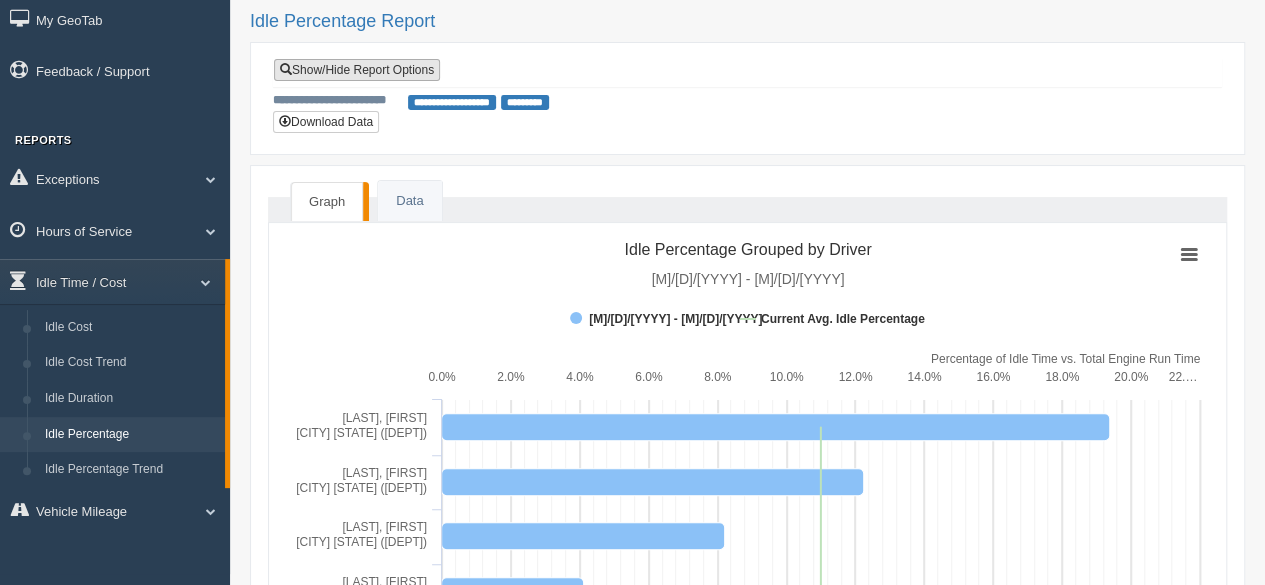 click on "Show/Hide Report Options" at bounding box center [357, 70] 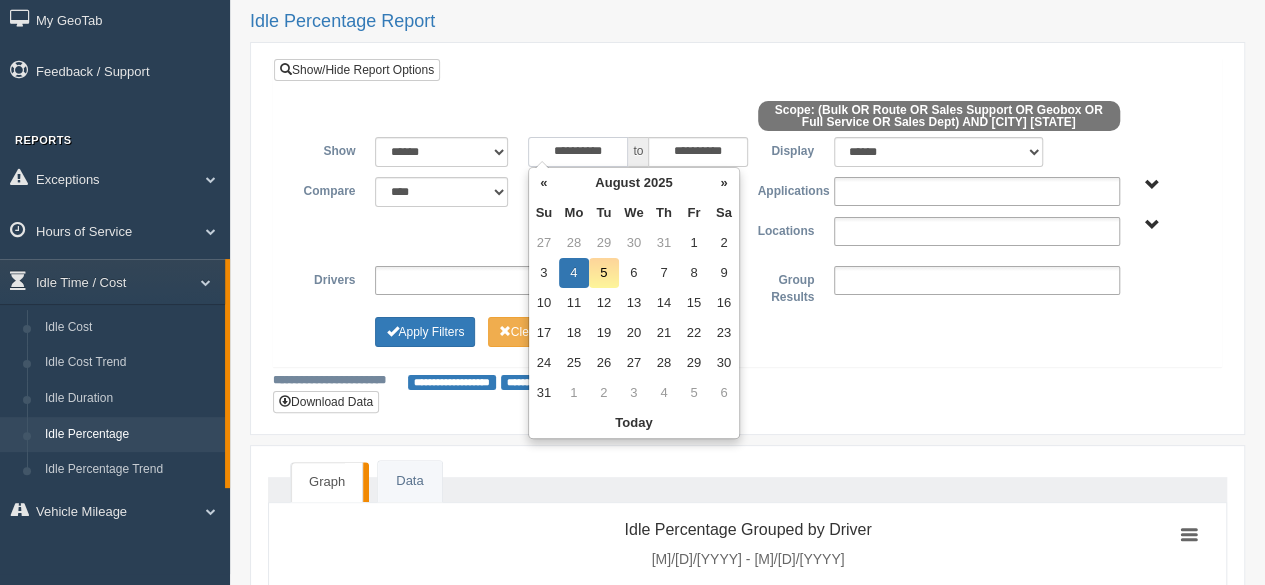 click on "**********" at bounding box center [578, 152] 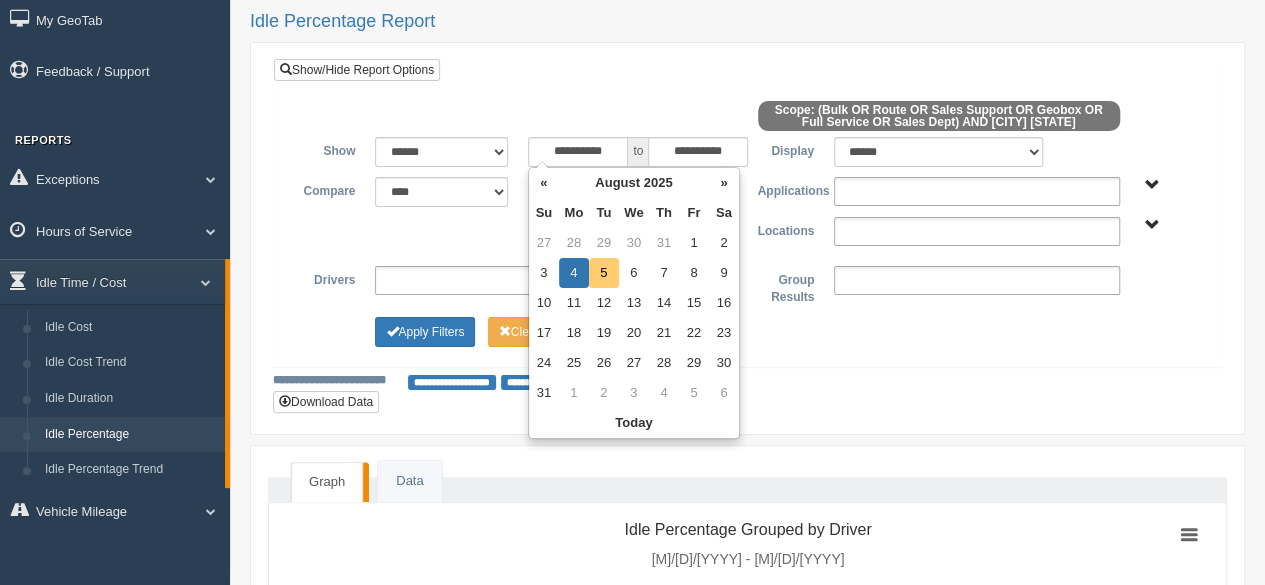 click on "5" at bounding box center (604, 273) 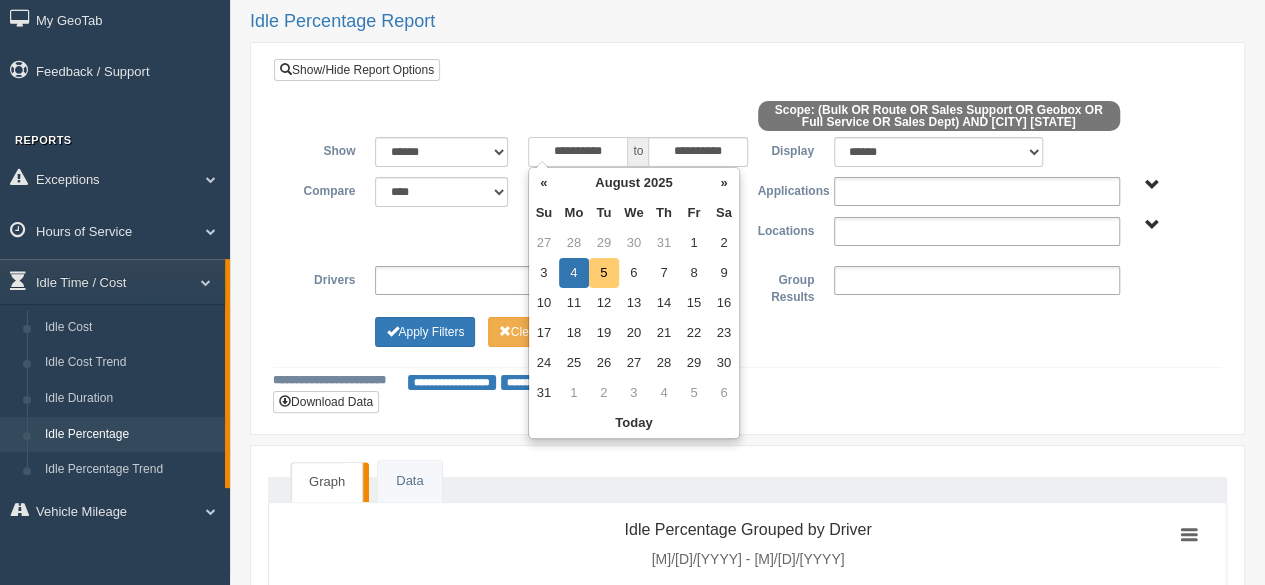 type on "**********" 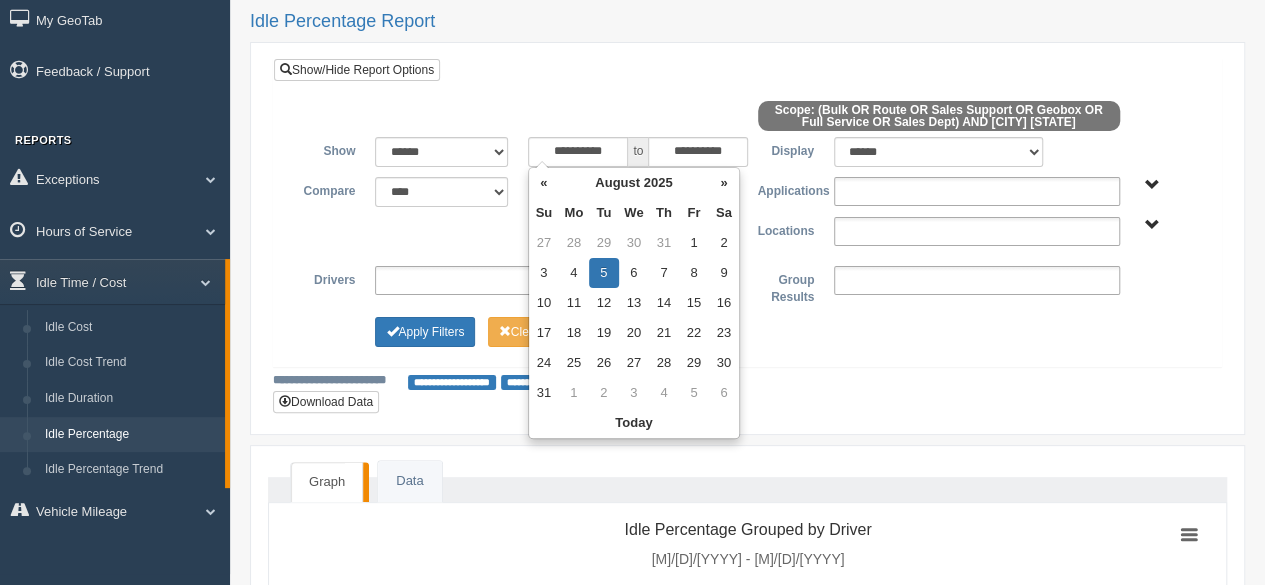 click on "**********" at bounding box center (747, 244) 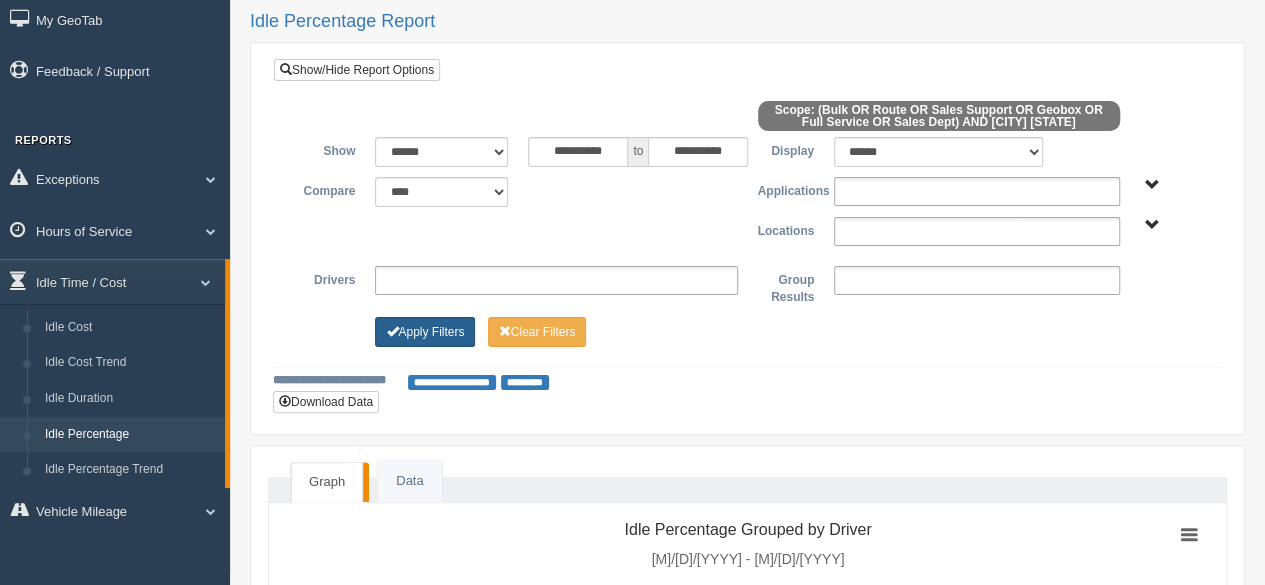 click on "Apply Filters" at bounding box center [425, 332] 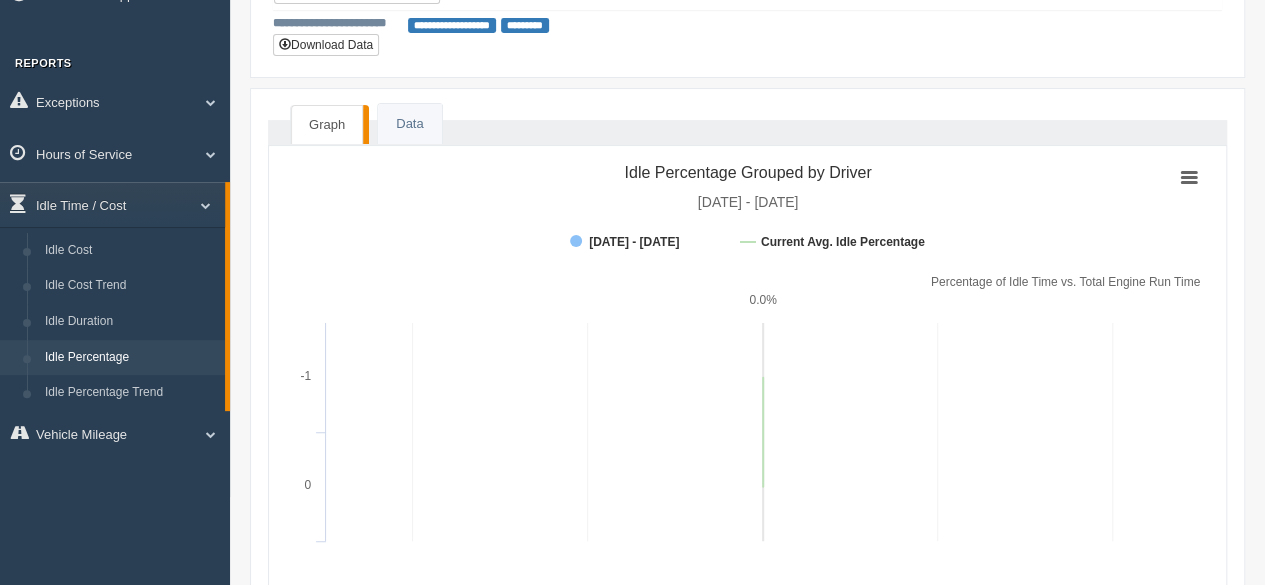 scroll, scrollTop: 0, scrollLeft: 0, axis: both 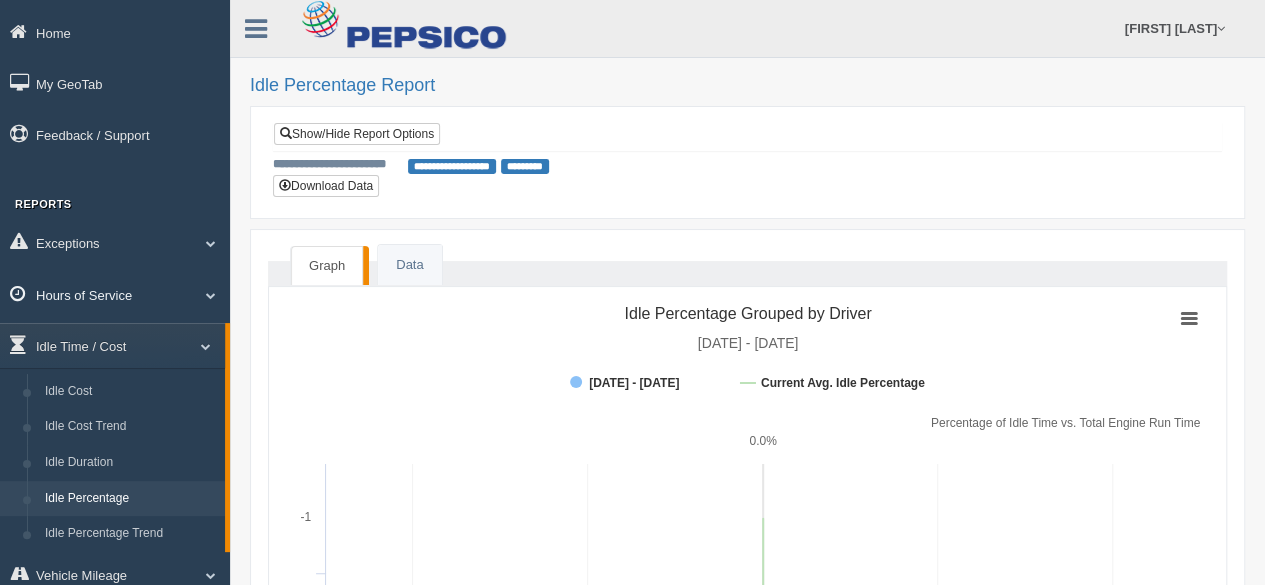 click on "Hours of Service" at bounding box center (115, 294) 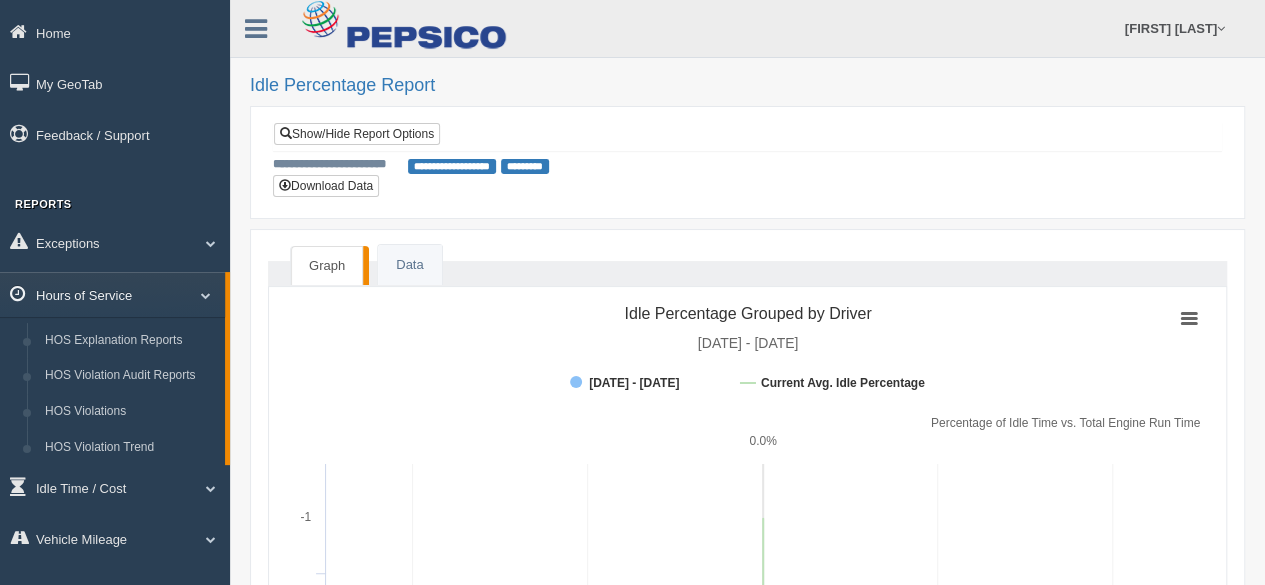 click on "Hours of Service" at bounding box center [112, 294] 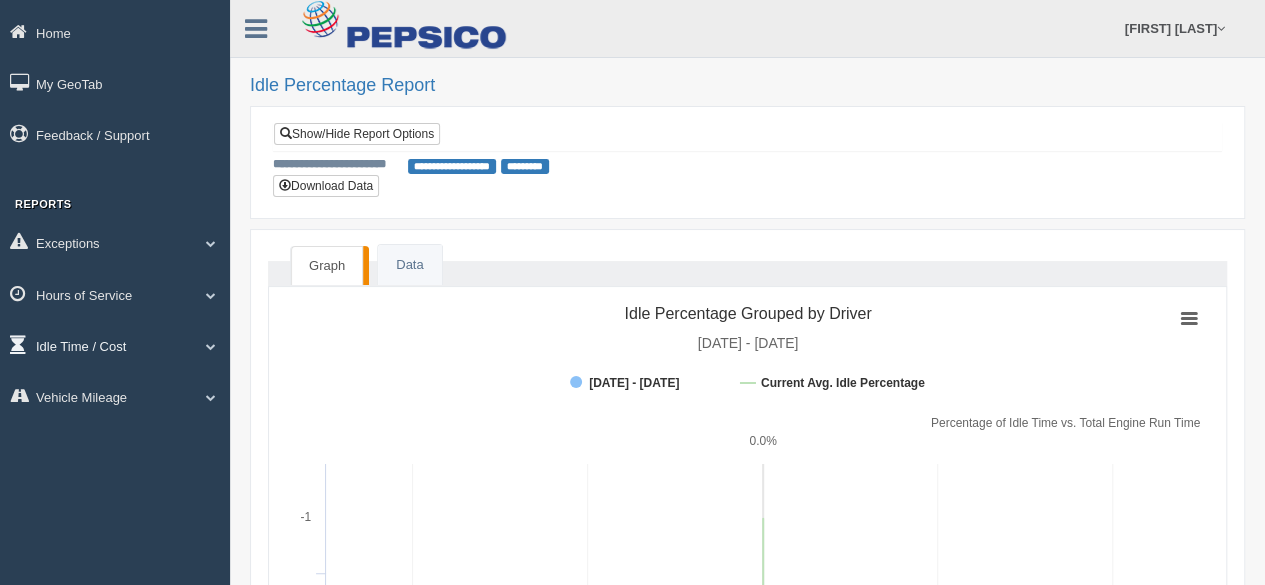 click at bounding box center [203, 346] 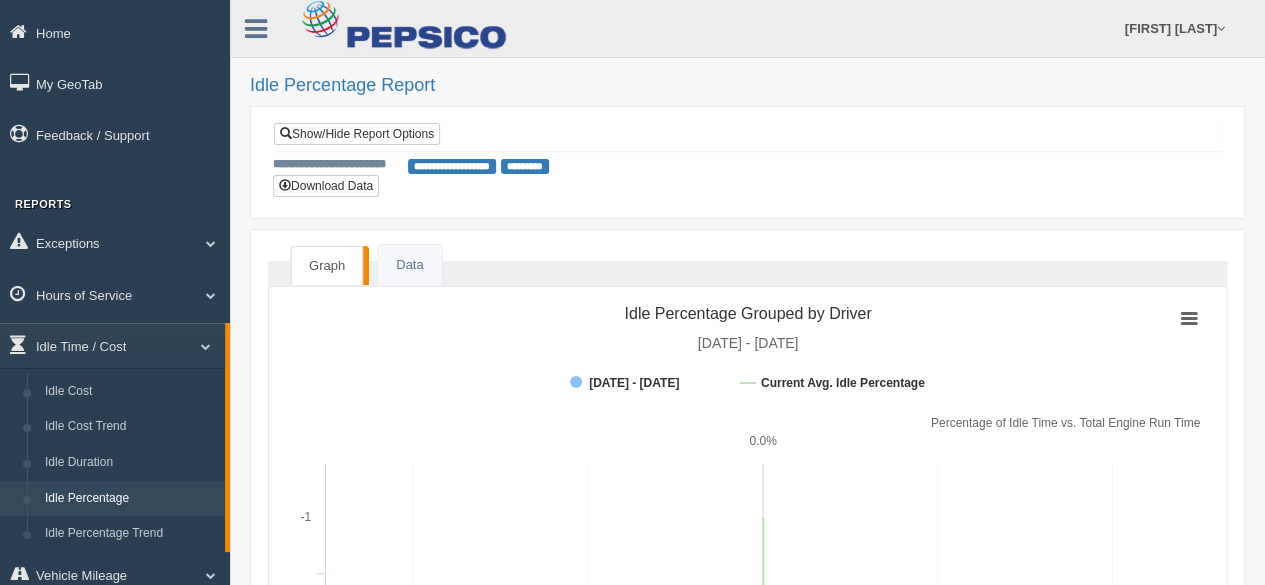 scroll, scrollTop: 80, scrollLeft: 0, axis: vertical 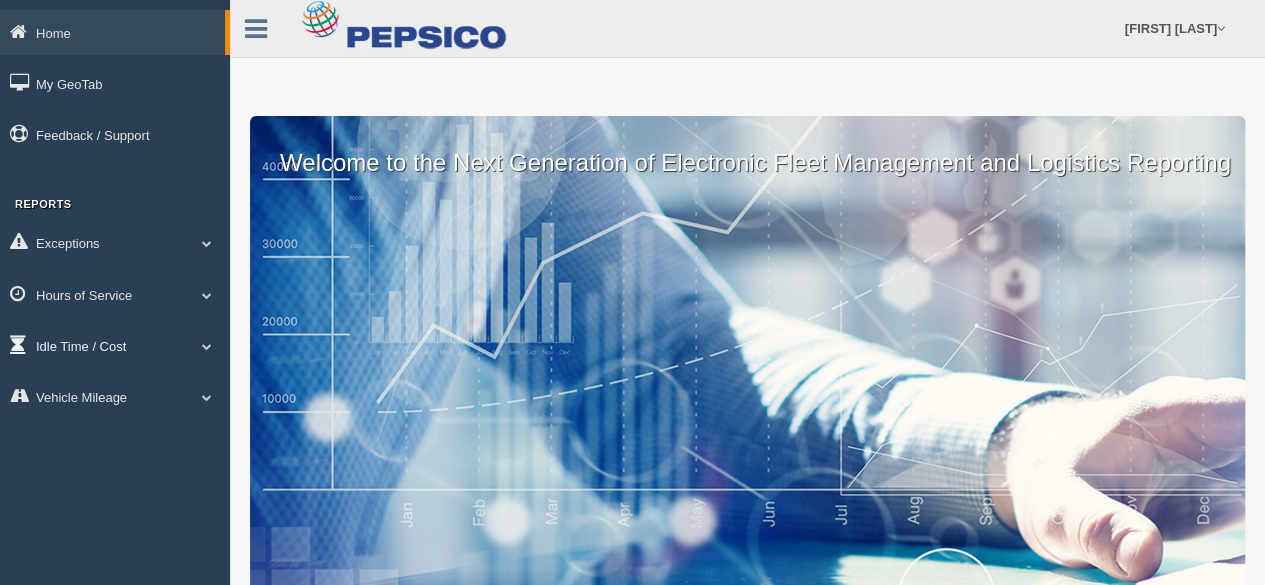 click at bounding box center (207, 346) 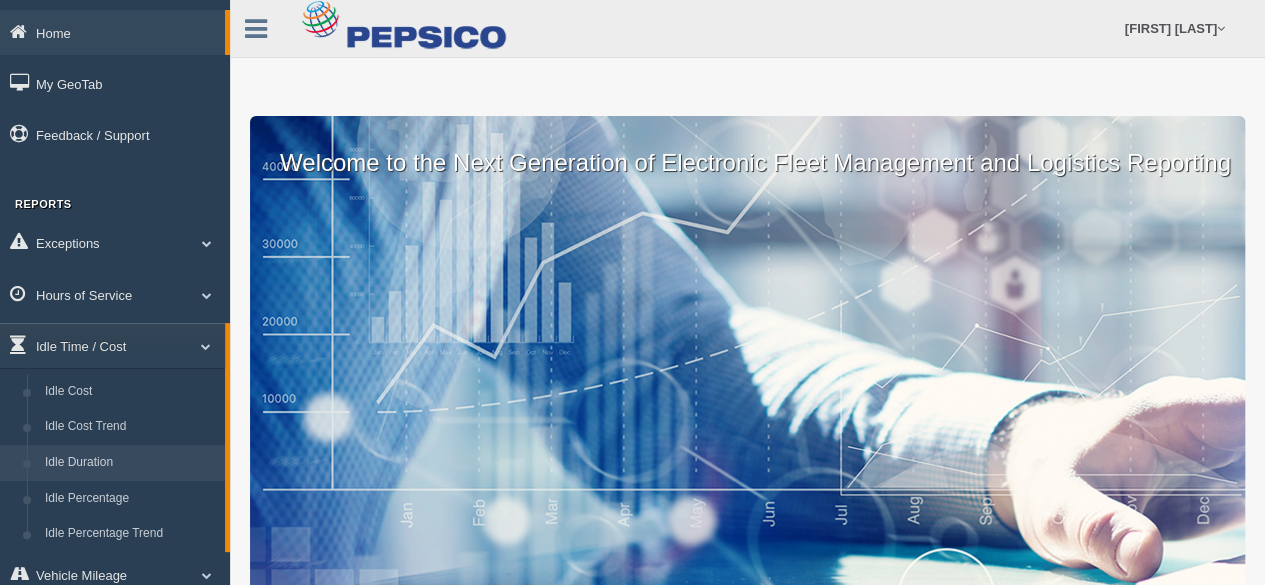 click on "Idle Duration" at bounding box center (130, 463) 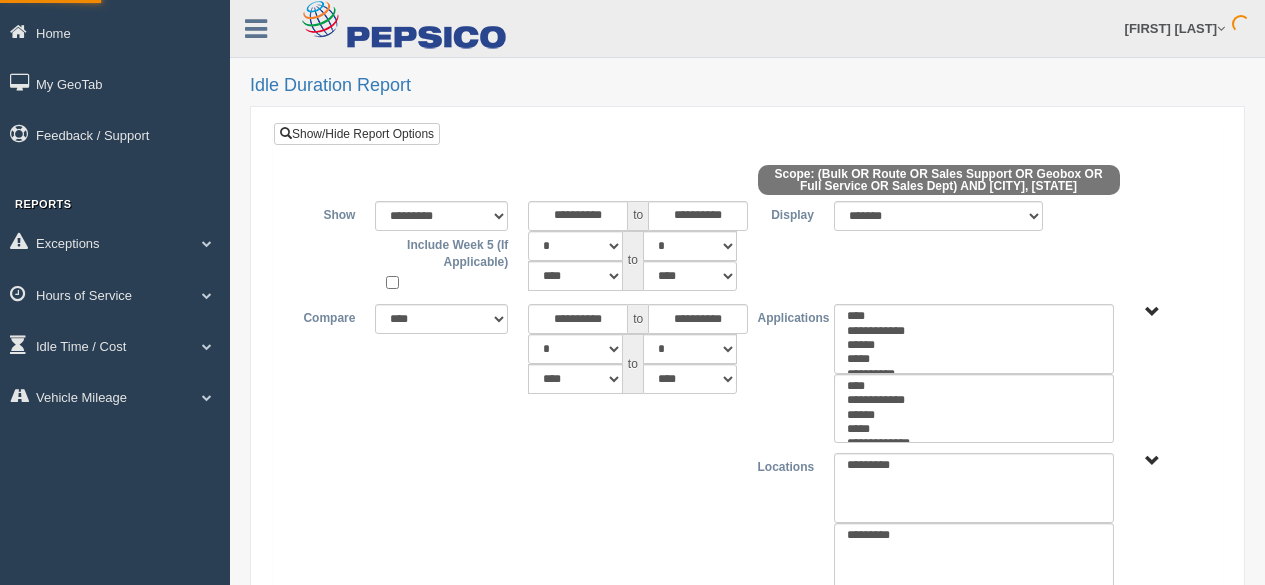 select 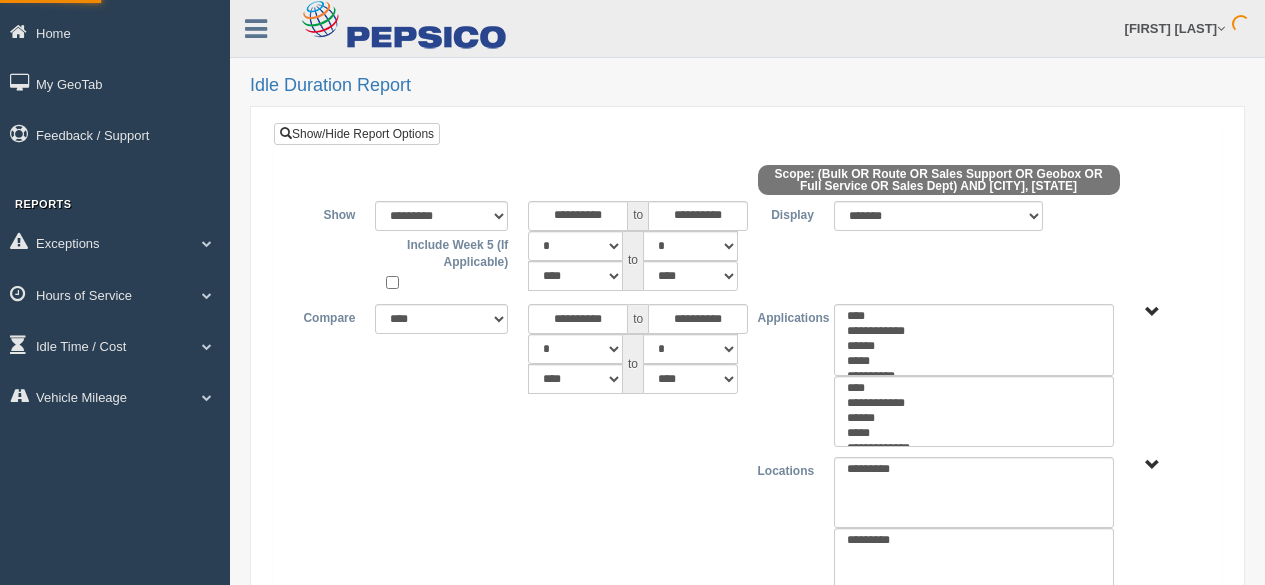 scroll, scrollTop: 0, scrollLeft: 0, axis: both 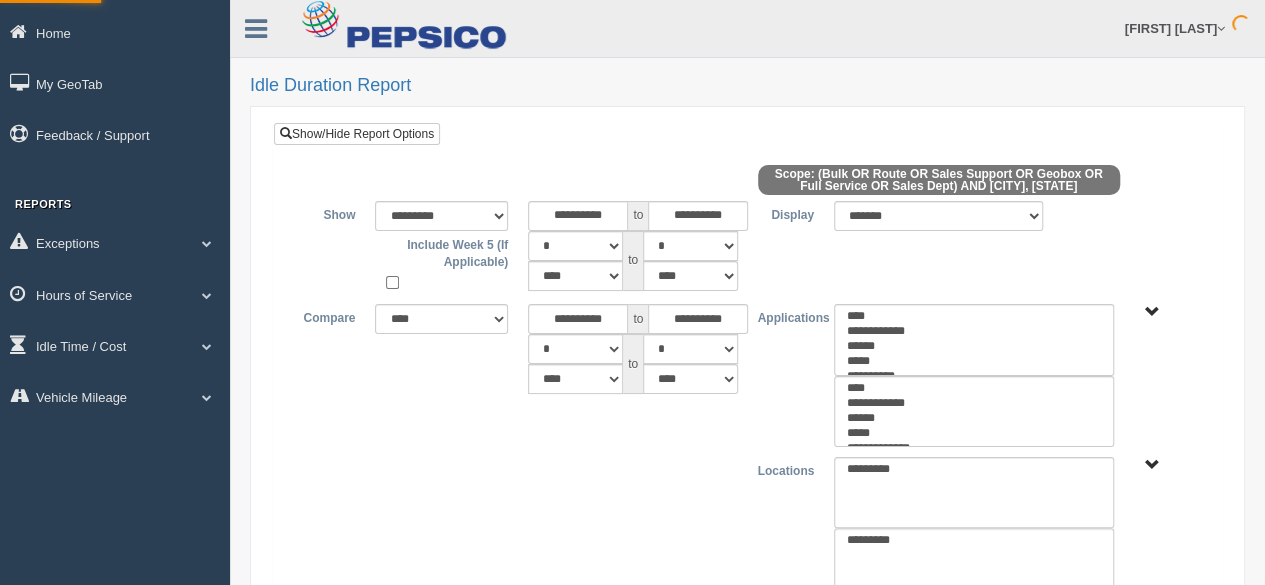type on "*********" 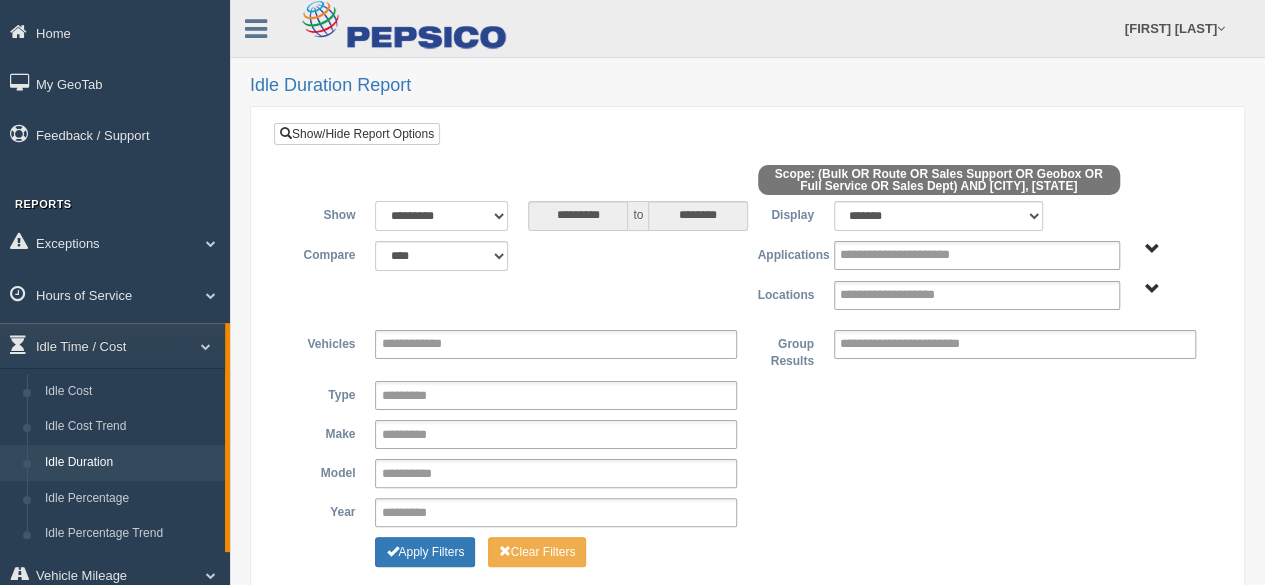 click on "**********" at bounding box center (441, 216) 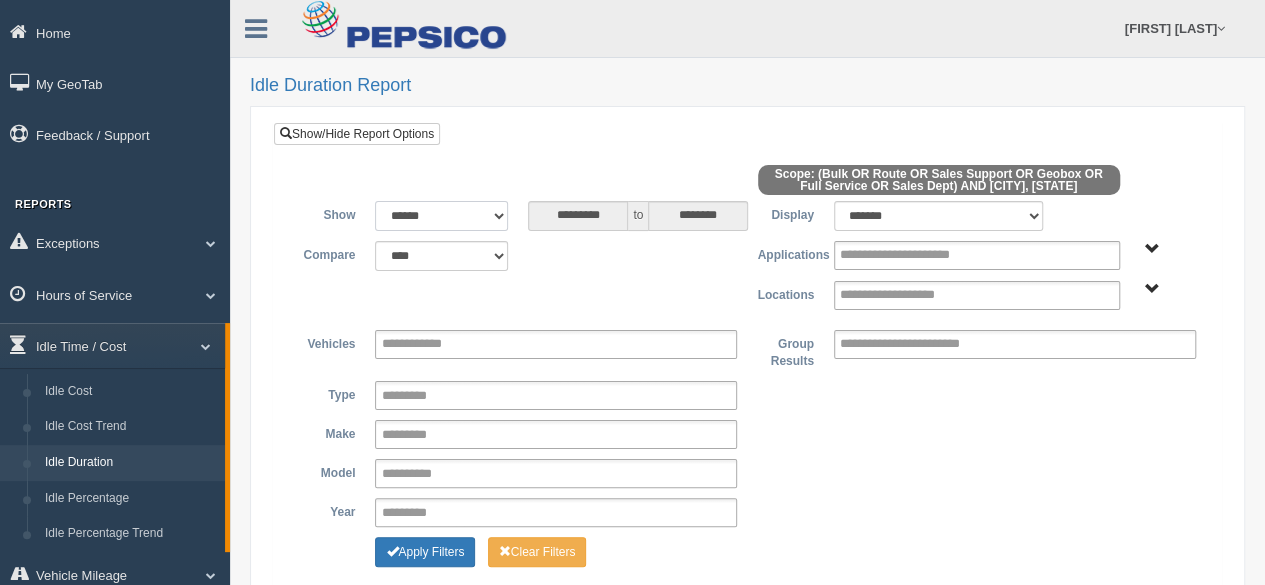 click on "**********" at bounding box center (441, 216) 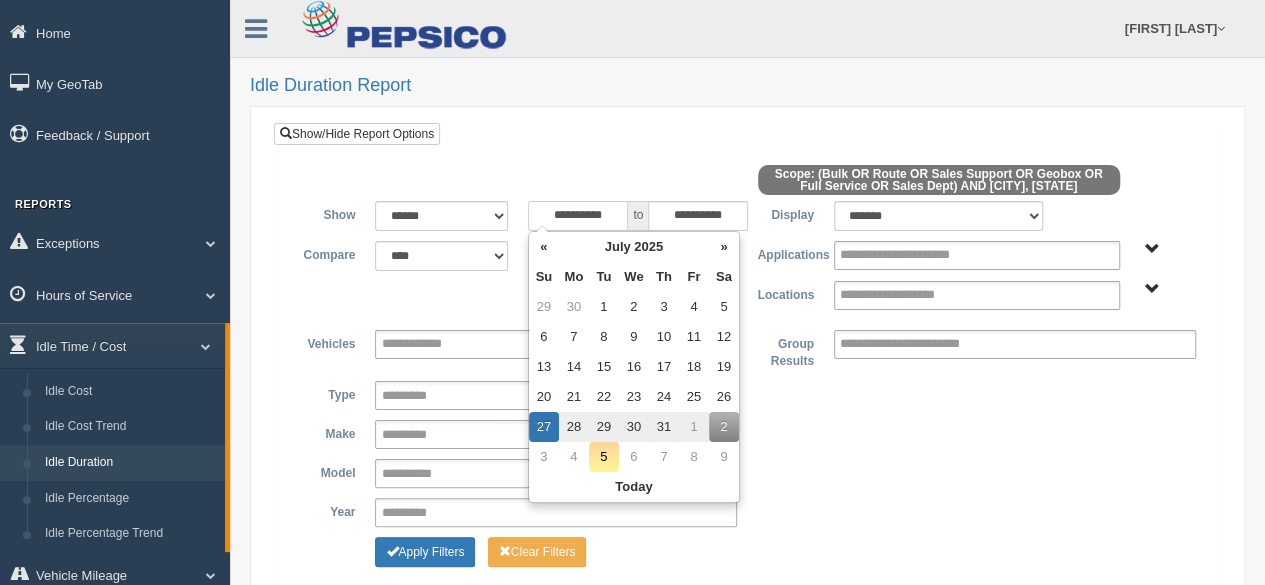 click on "**********" at bounding box center [578, 216] 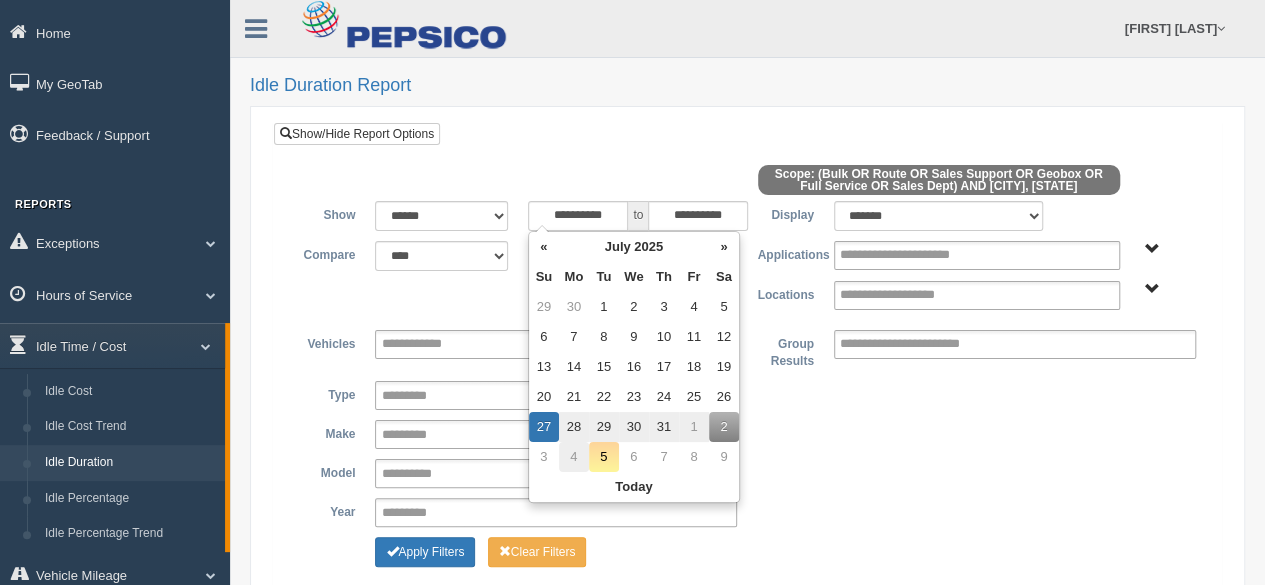 click on "4" at bounding box center [574, 457] 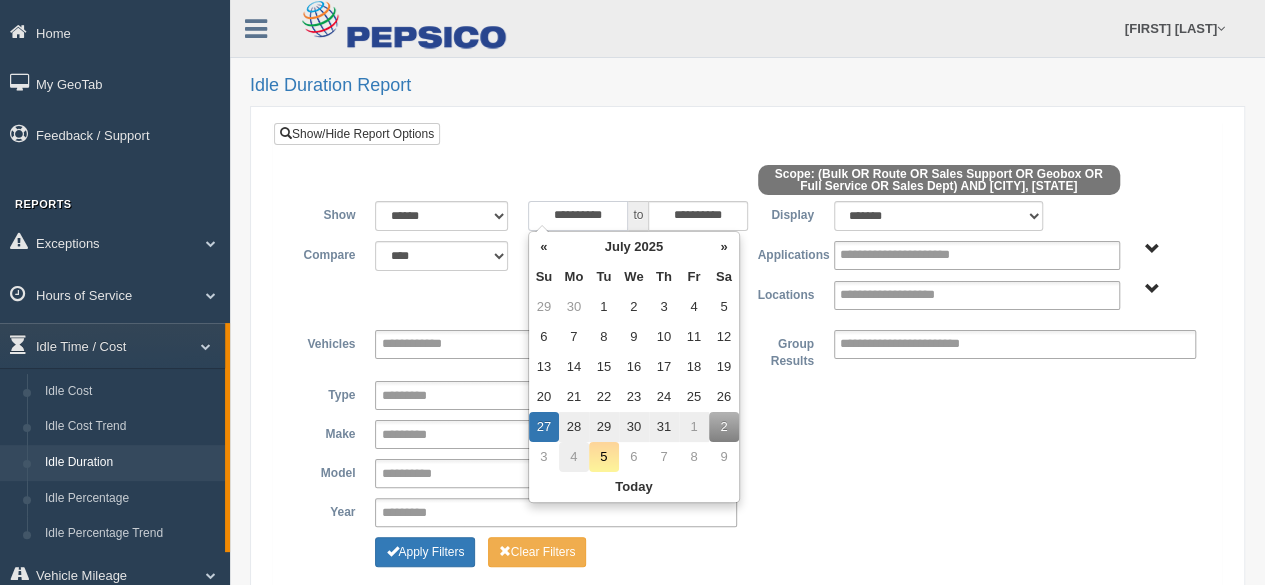 type on "**********" 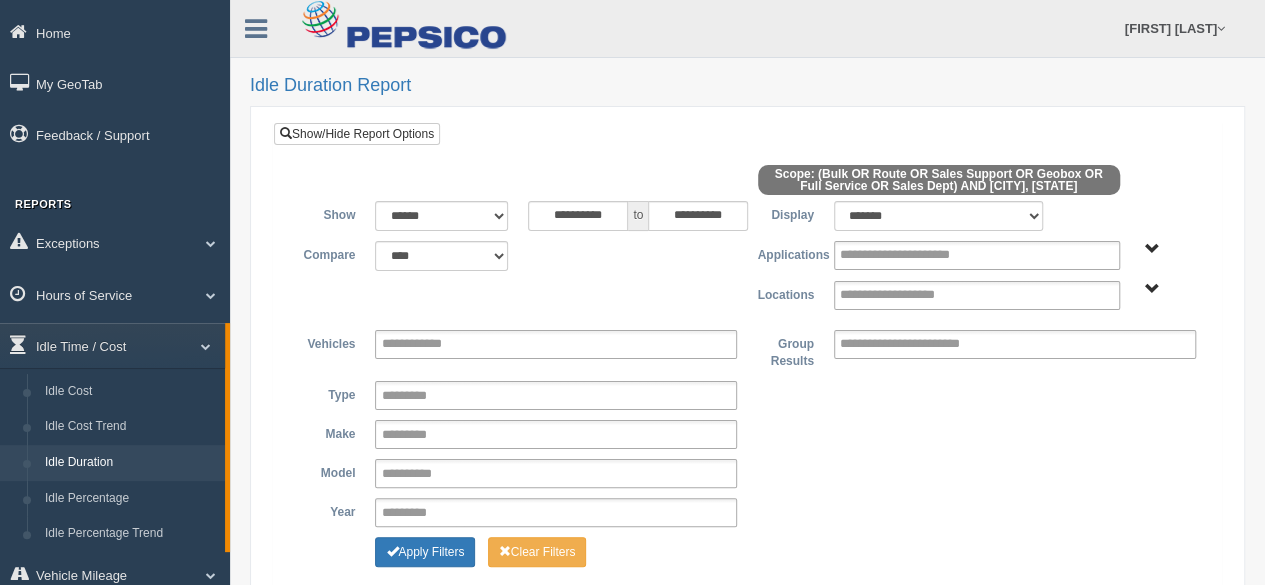 click at bounding box center (747, 183) 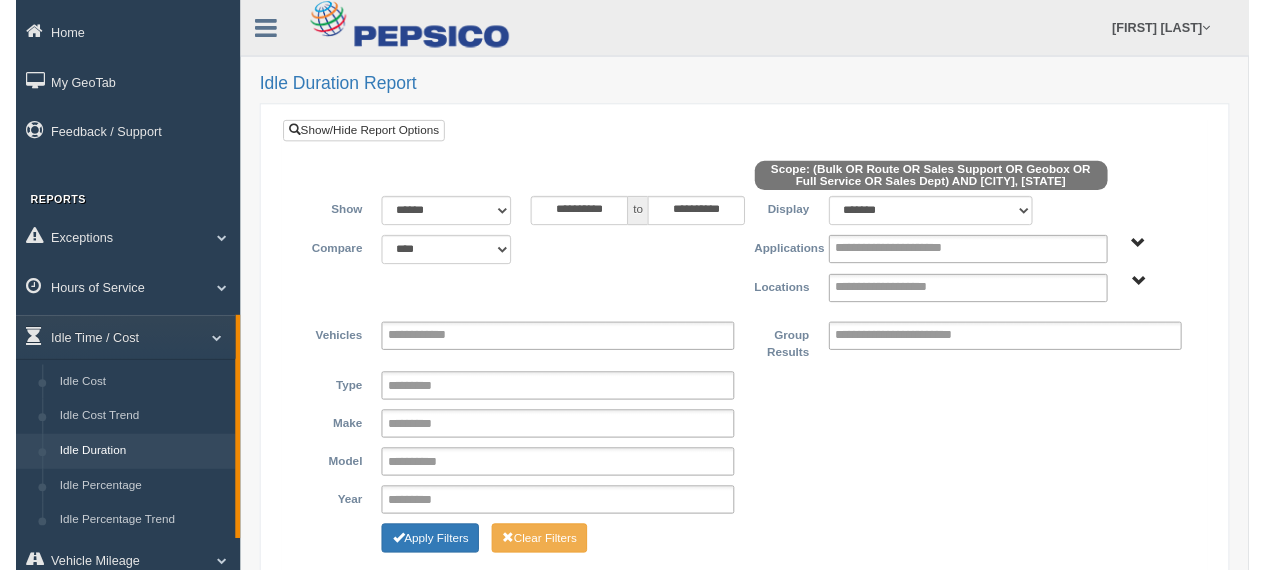 scroll, scrollTop: 118, scrollLeft: 0, axis: vertical 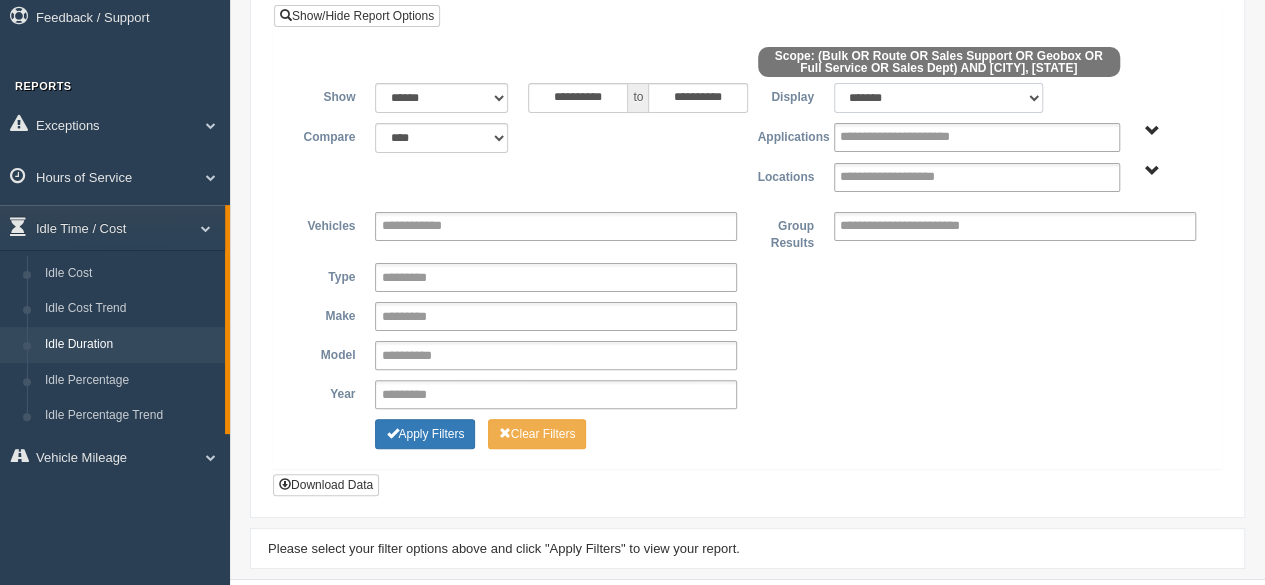 click on "*******
******" at bounding box center [939, 98] 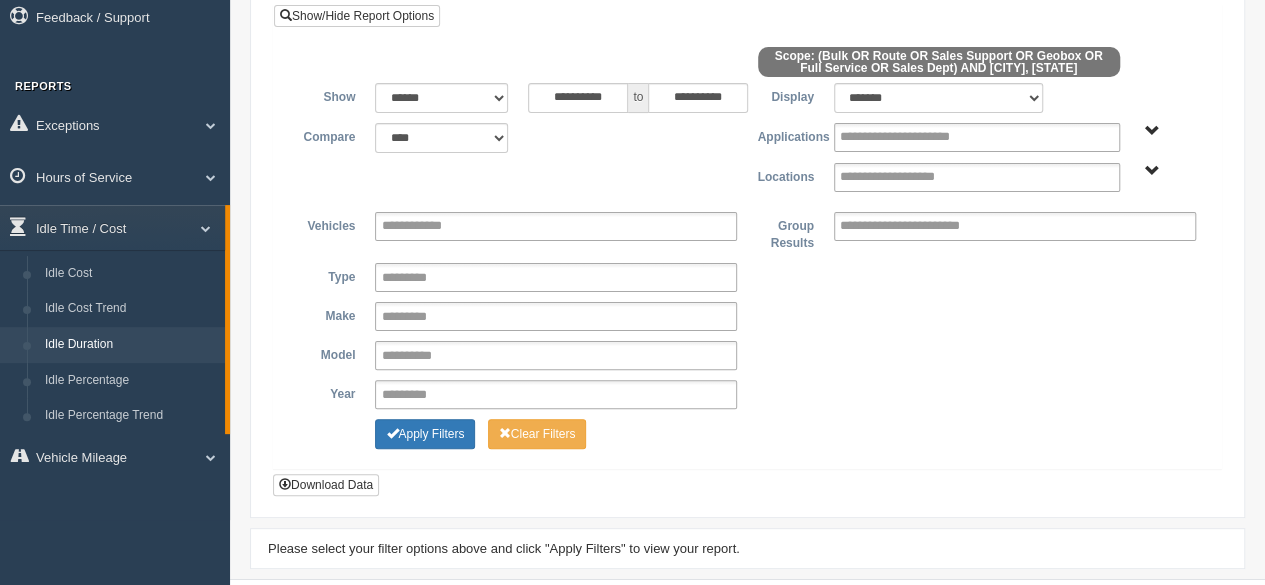 click on "[CITY] [STATE]" at bounding box center (1152, 171) 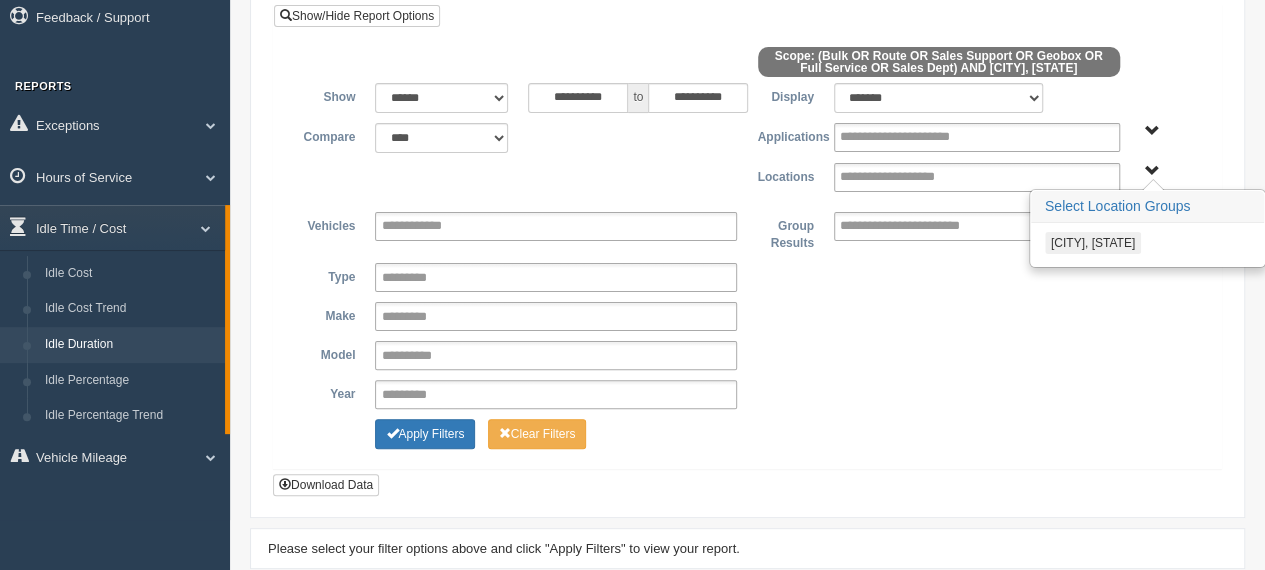 click on "[CITY] [STATE]" at bounding box center [1093, 243] 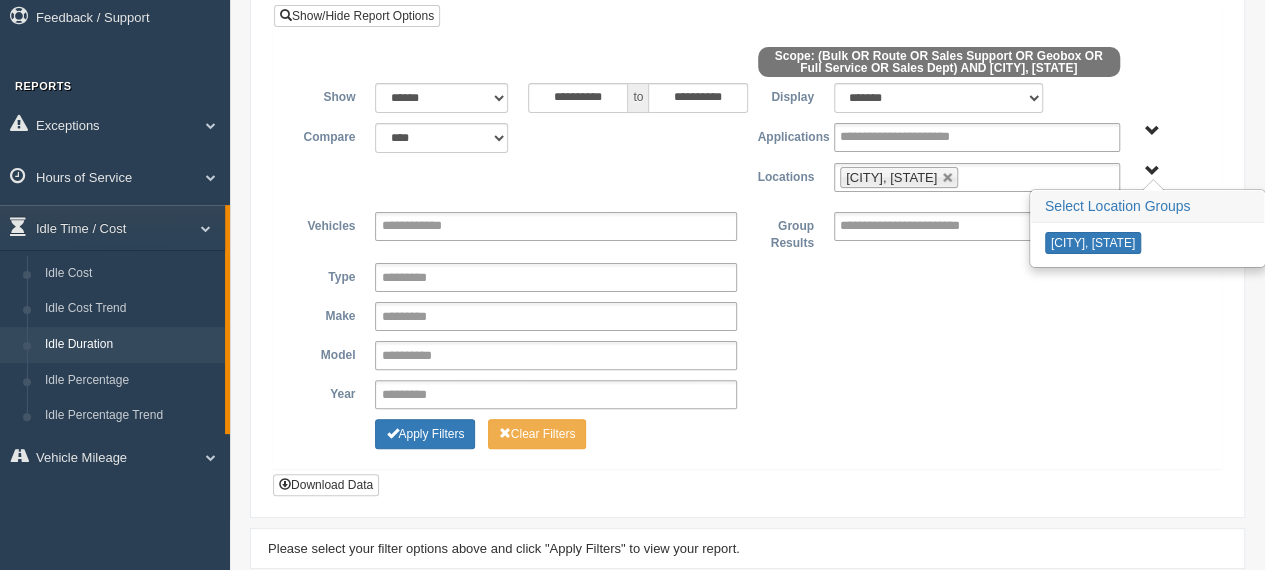 click on "**********" at bounding box center [747, 316] 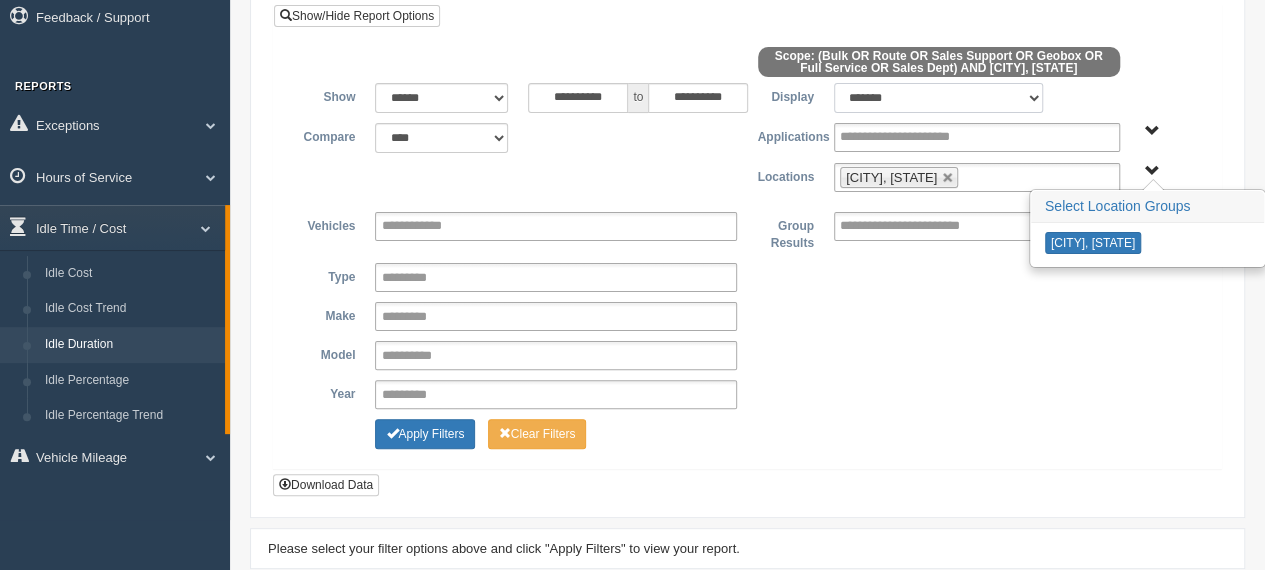 click on "*******
******" at bounding box center (939, 98) 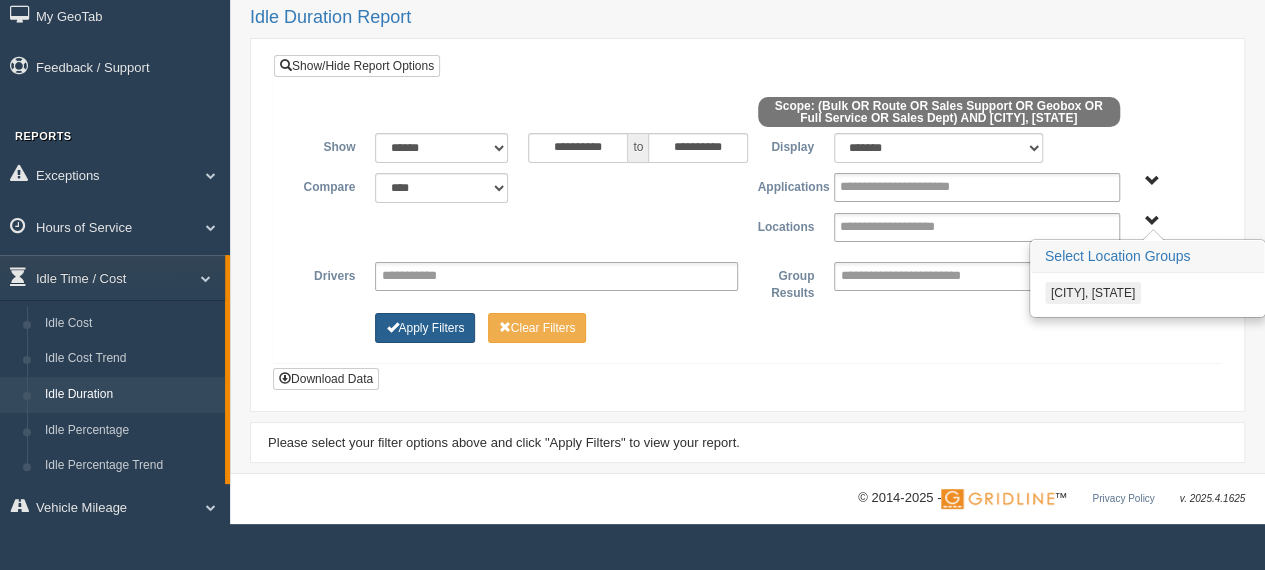 click on "Apply Filters" at bounding box center (425, 328) 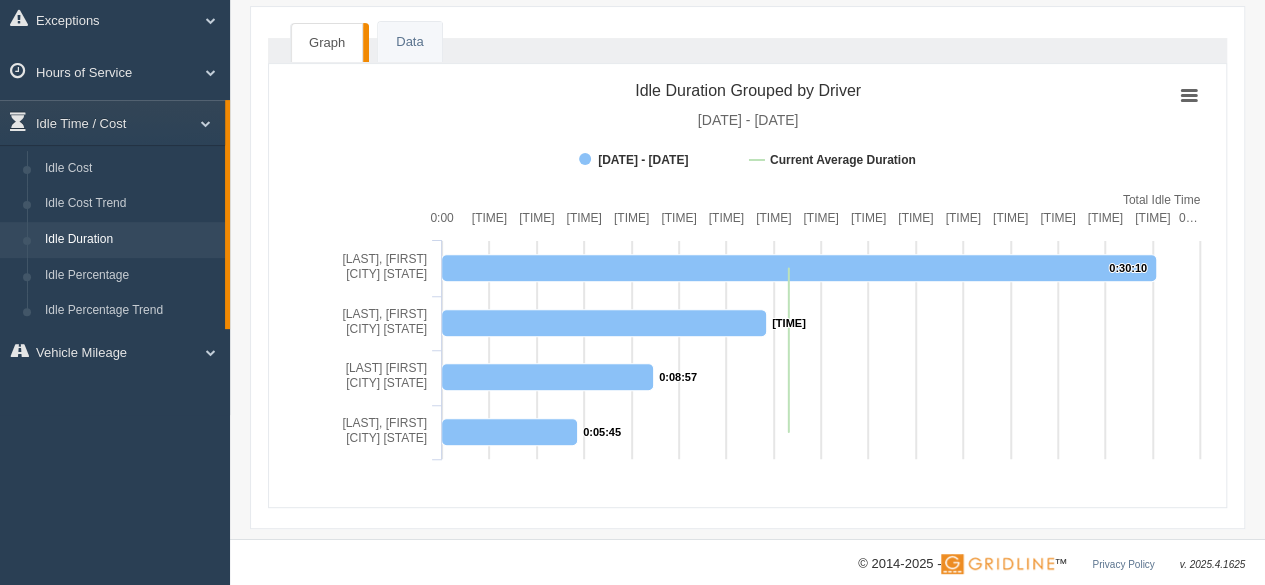 scroll, scrollTop: 177, scrollLeft: 0, axis: vertical 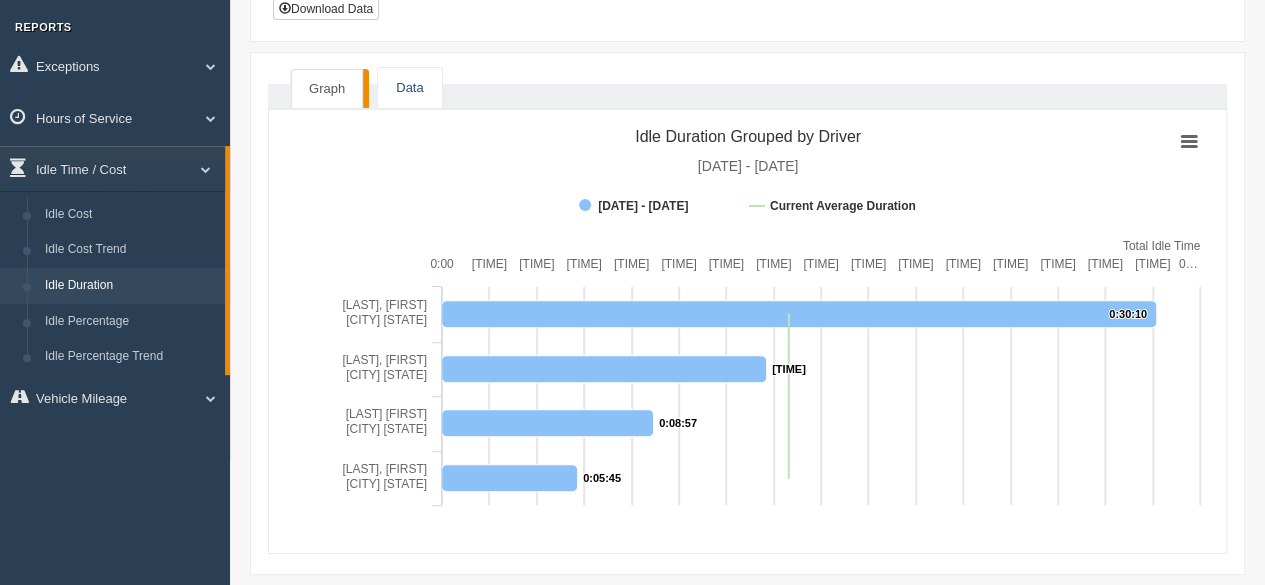 click on "Data" at bounding box center (409, 88) 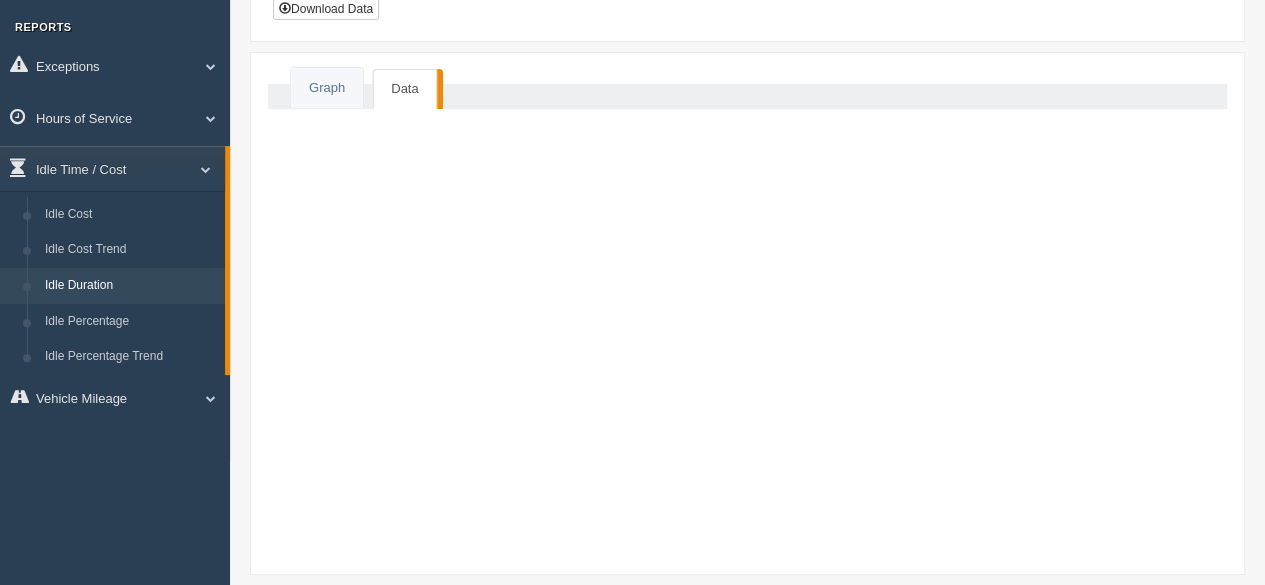 scroll, scrollTop: 55, scrollLeft: 0, axis: vertical 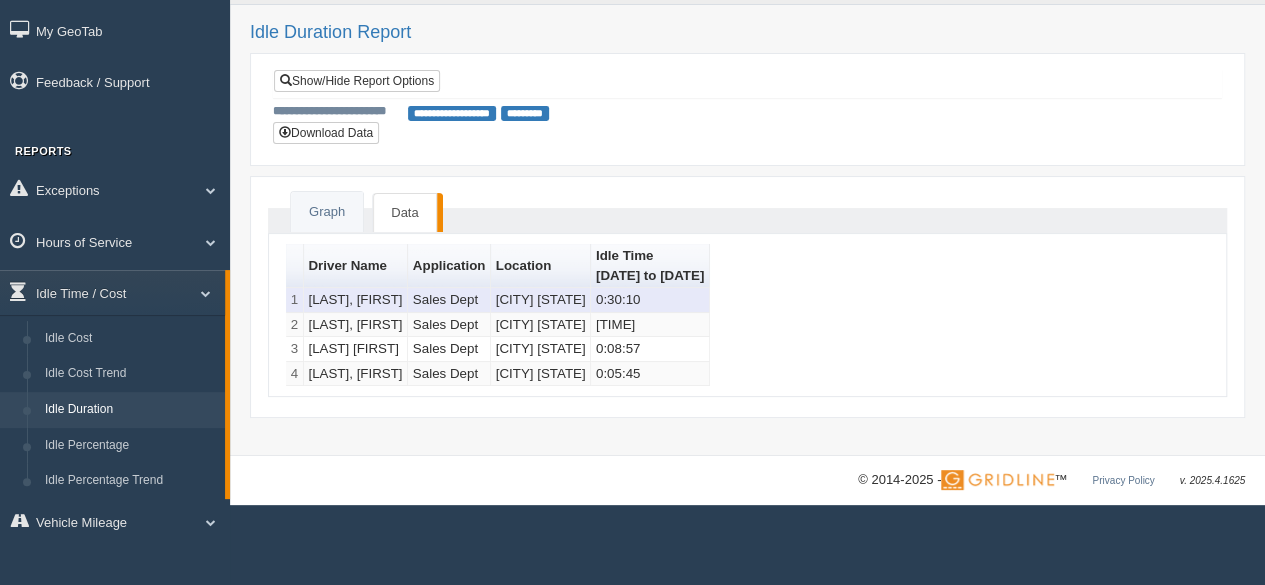 click on "[LAST], [FIRST]" at bounding box center (356, 300) 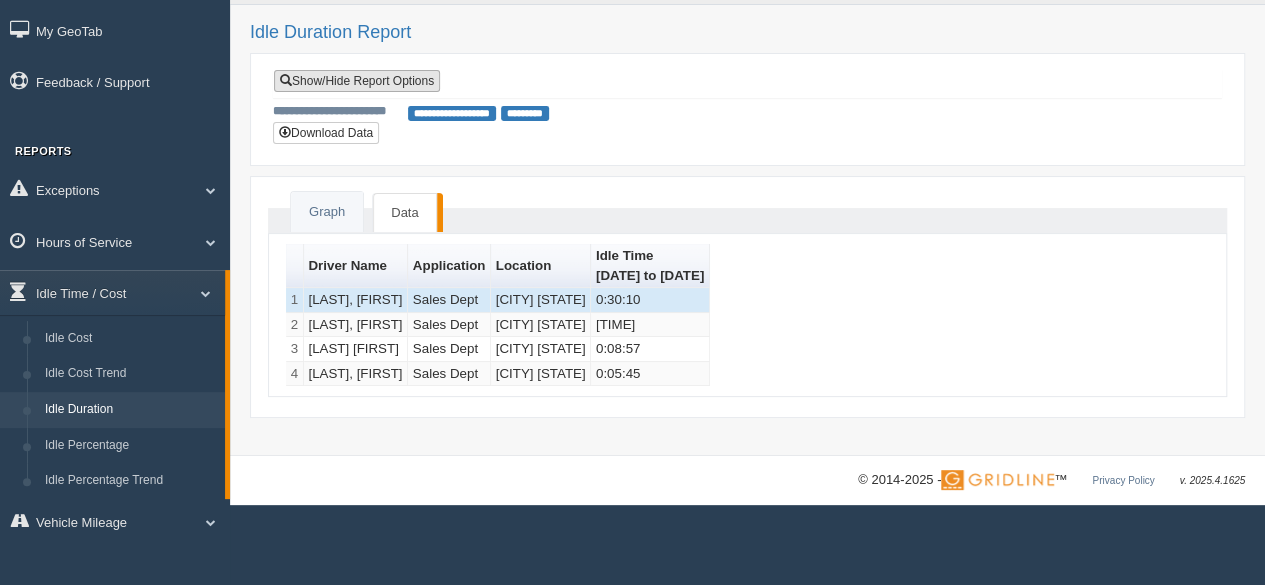 click on "Show/Hide Report Options" at bounding box center (357, 81) 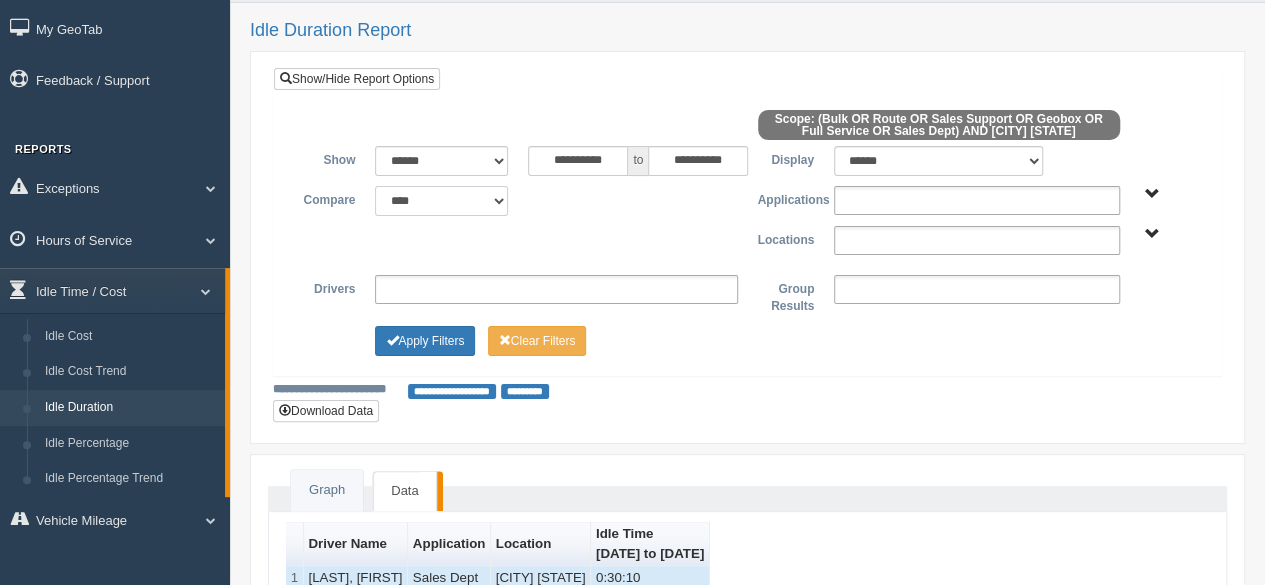 click on "**********" at bounding box center (441, 201) 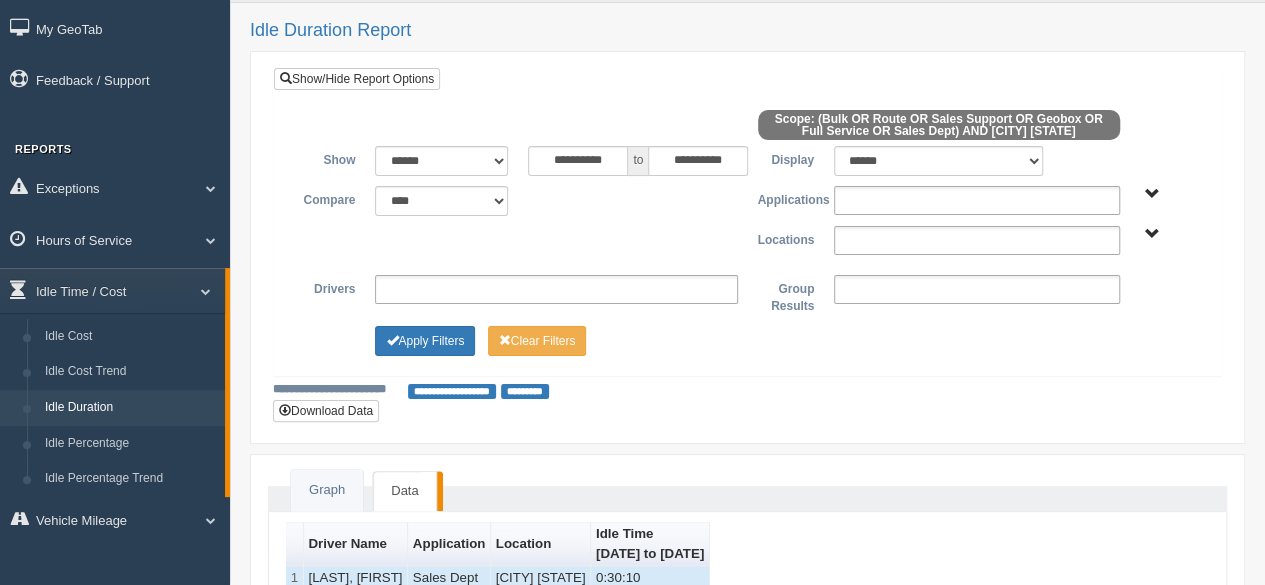 click on "**********" at bounding box center (747, 201) 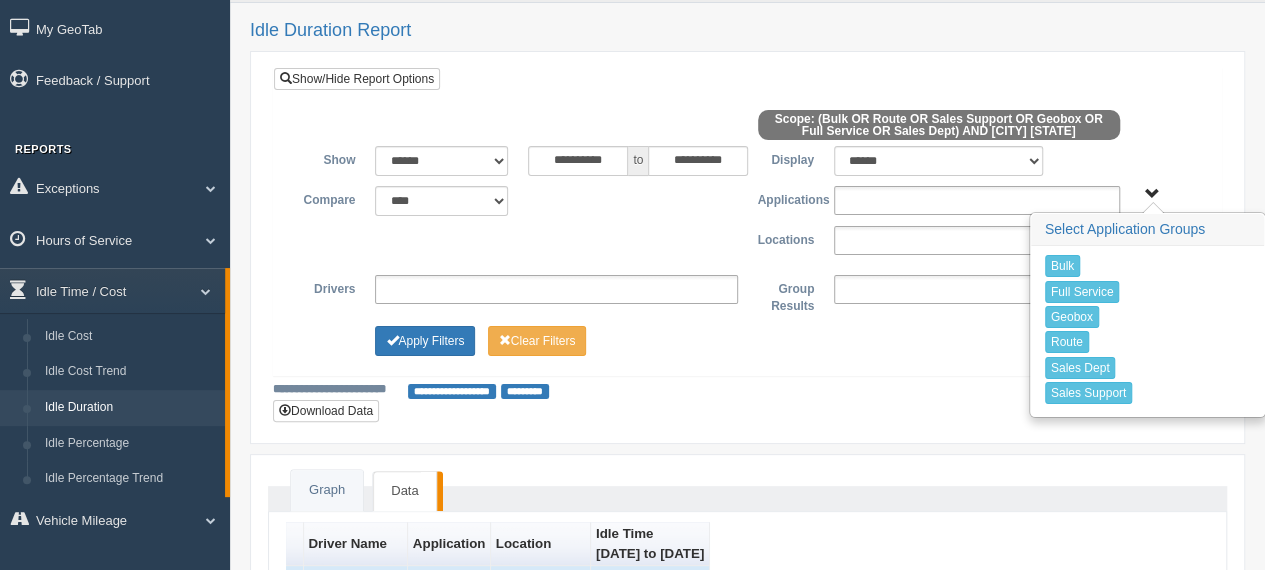 click on "Bulk Full Service Geobox Route Sales Dept Sales Support" at bounding box center (1152, 194) 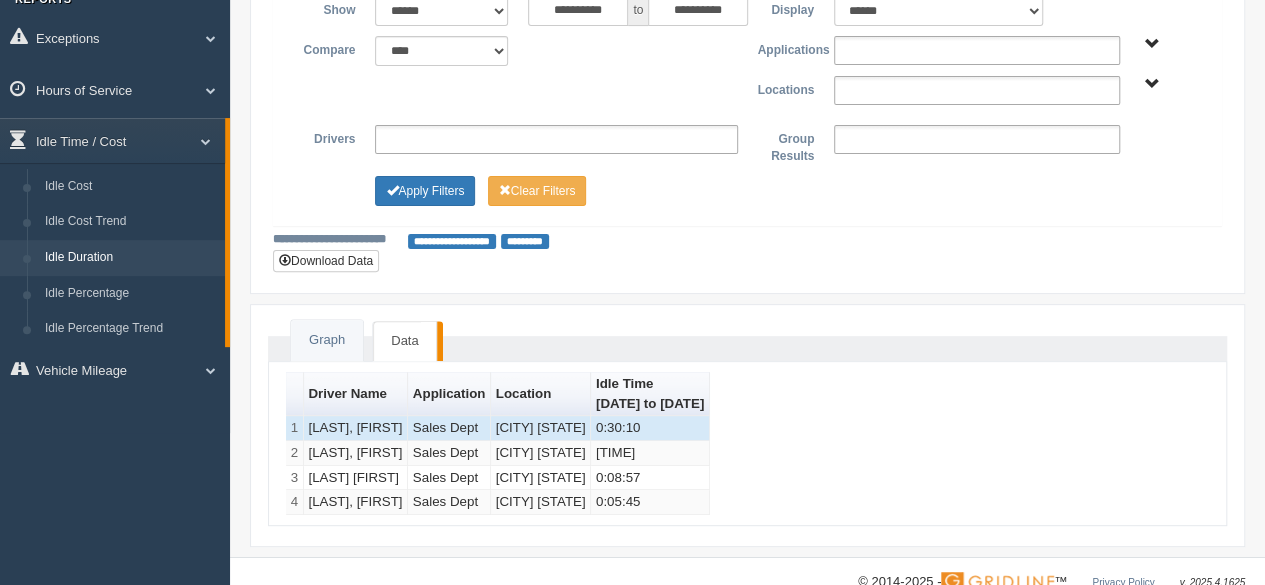 scroll, scrollTop: 239, scrollLeft: 0, axis: vertical 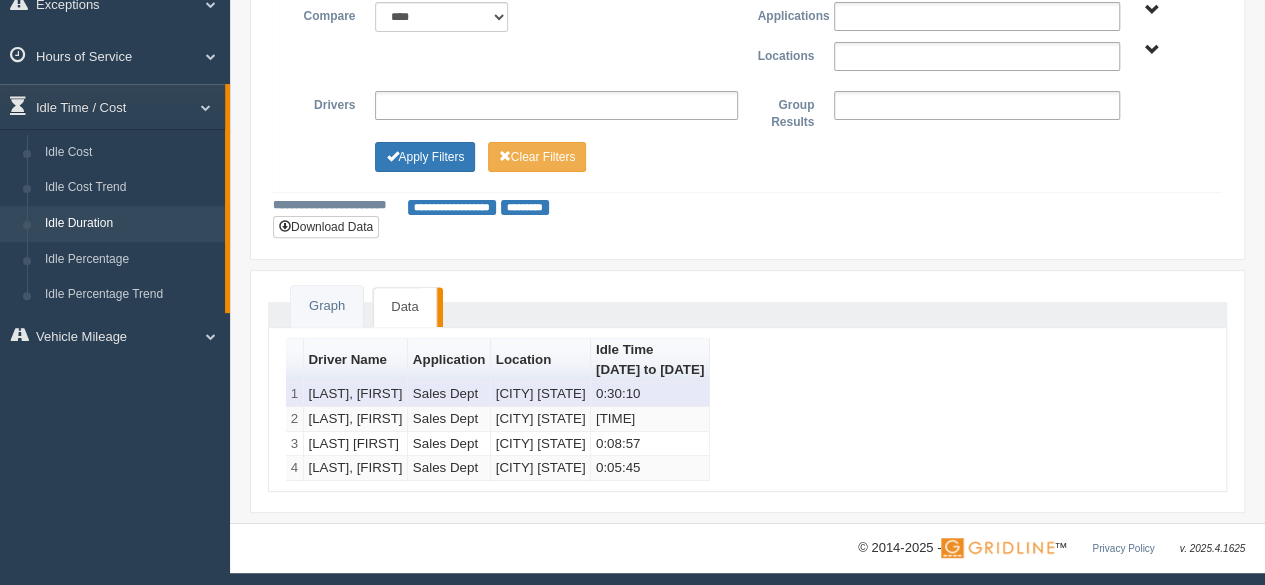 click on "Sales Dept" at bounding box center [449, 394] 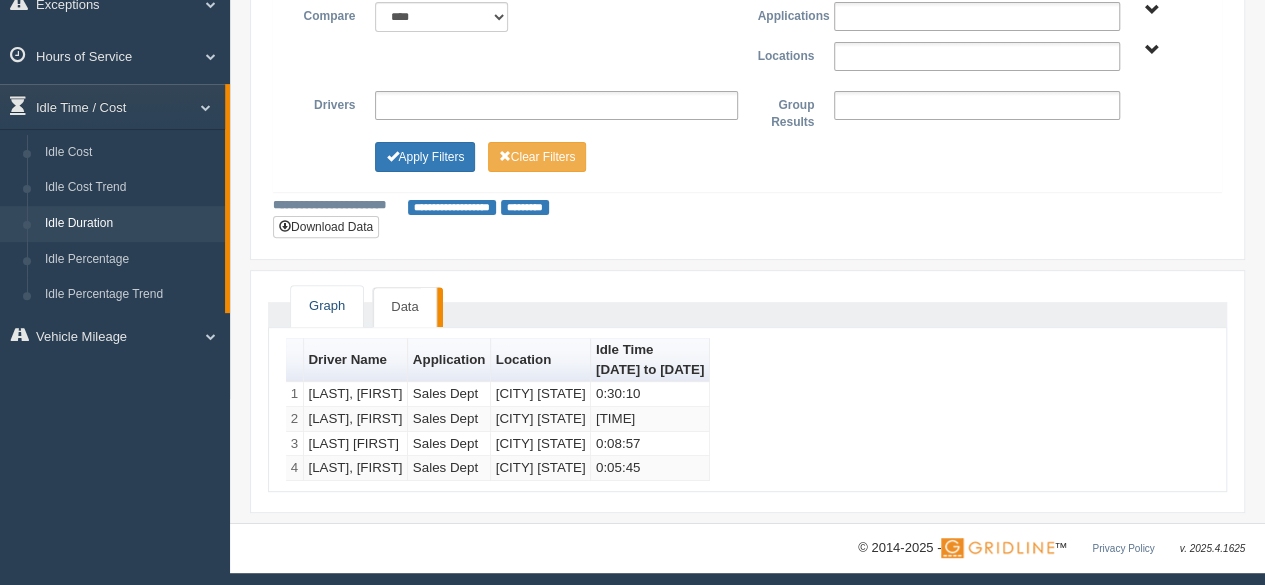 click on "Graph" at bounding box center [327, 306] 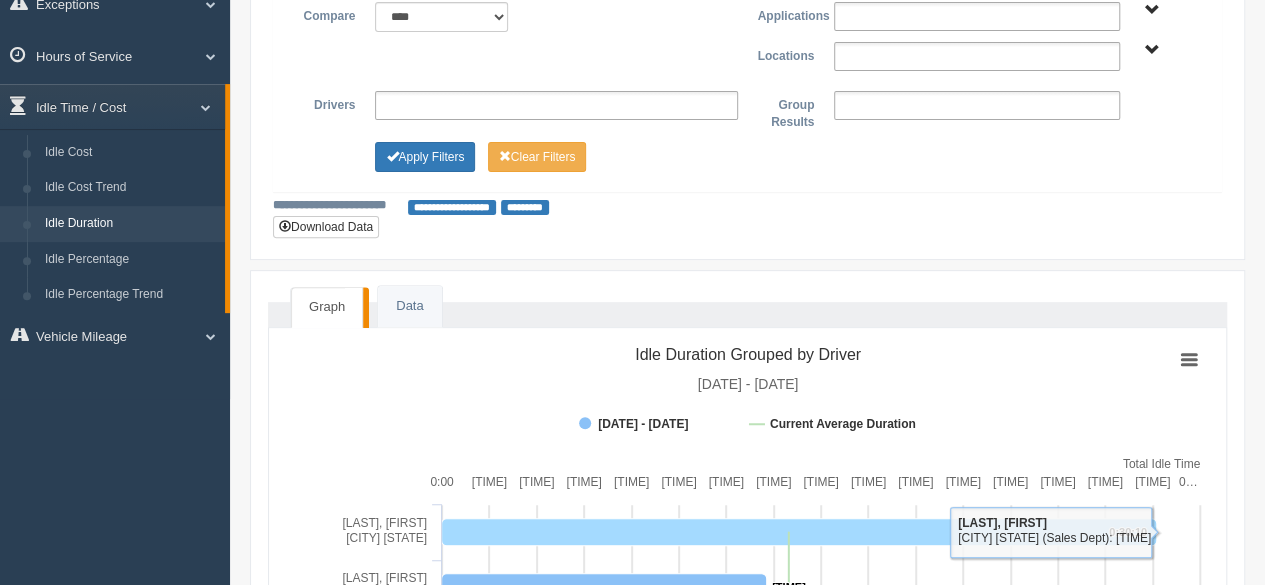 click 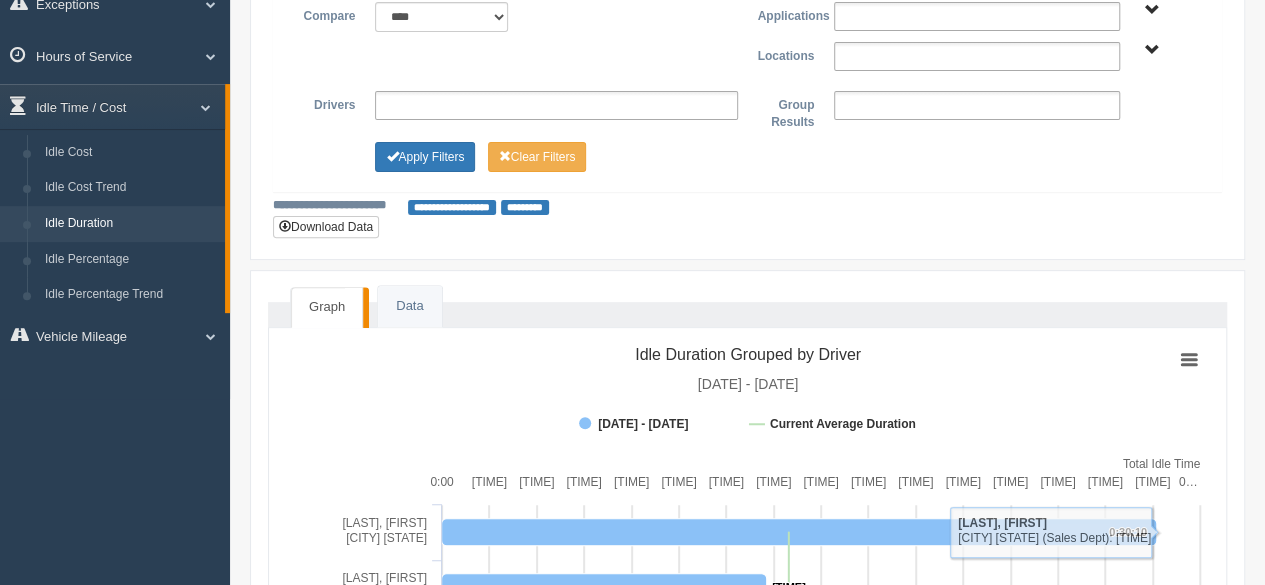 click on "[CITY] [STATE] (Sales Dept)" 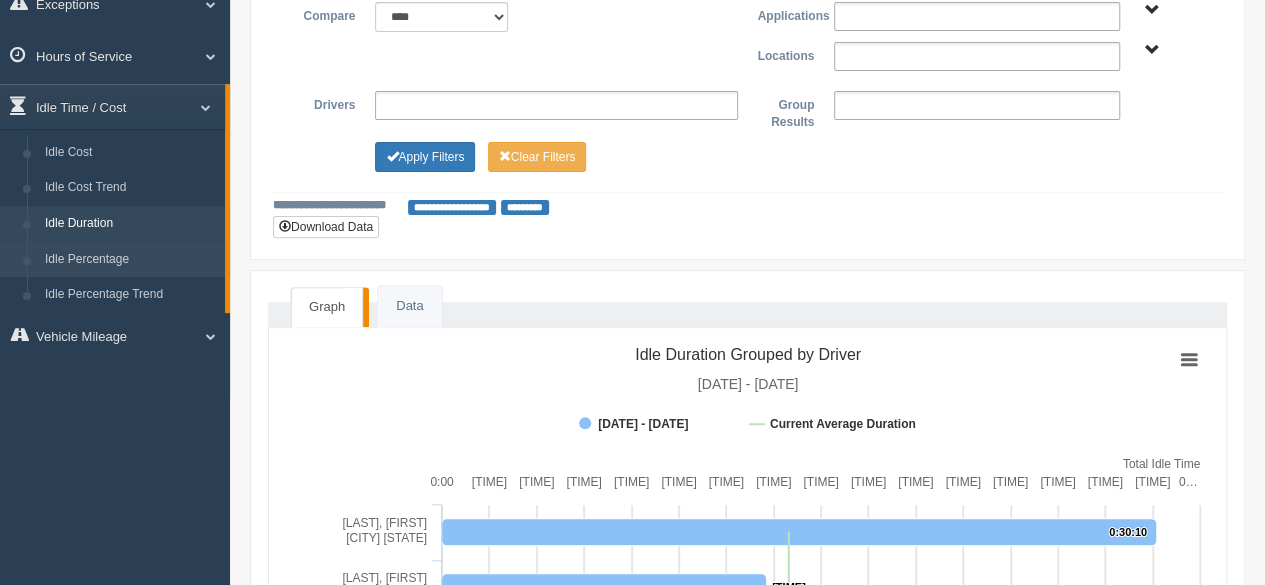 click on "Idle Percentage" at bounding box center [130, 260] 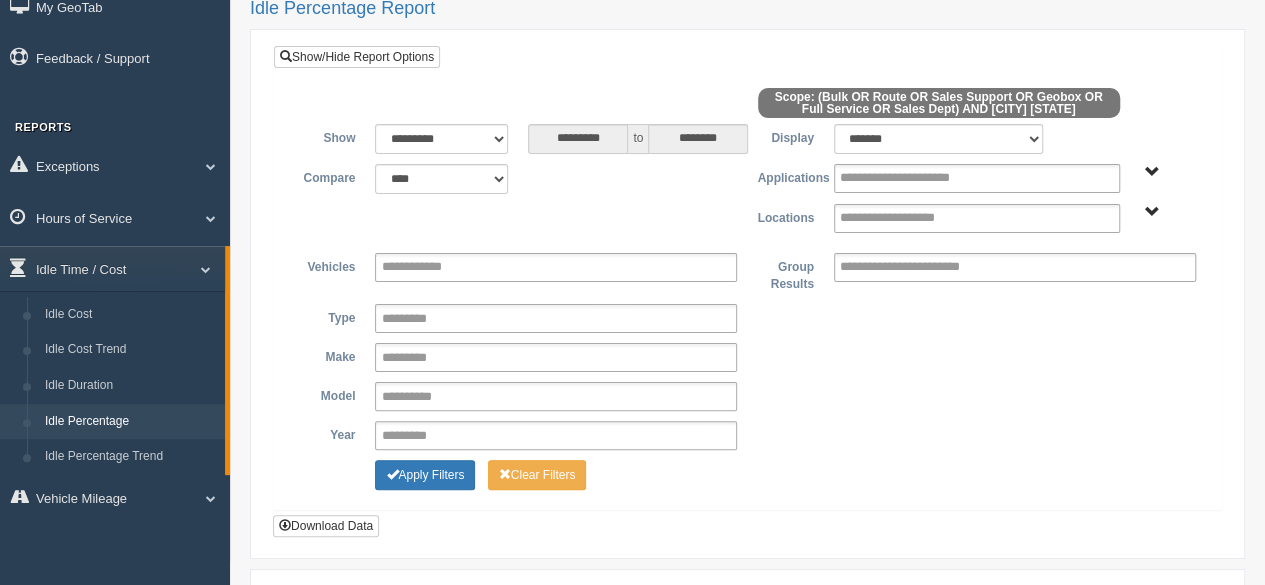 scroll, scrollTop: 80, scrollLeft: 0, axis: vertical 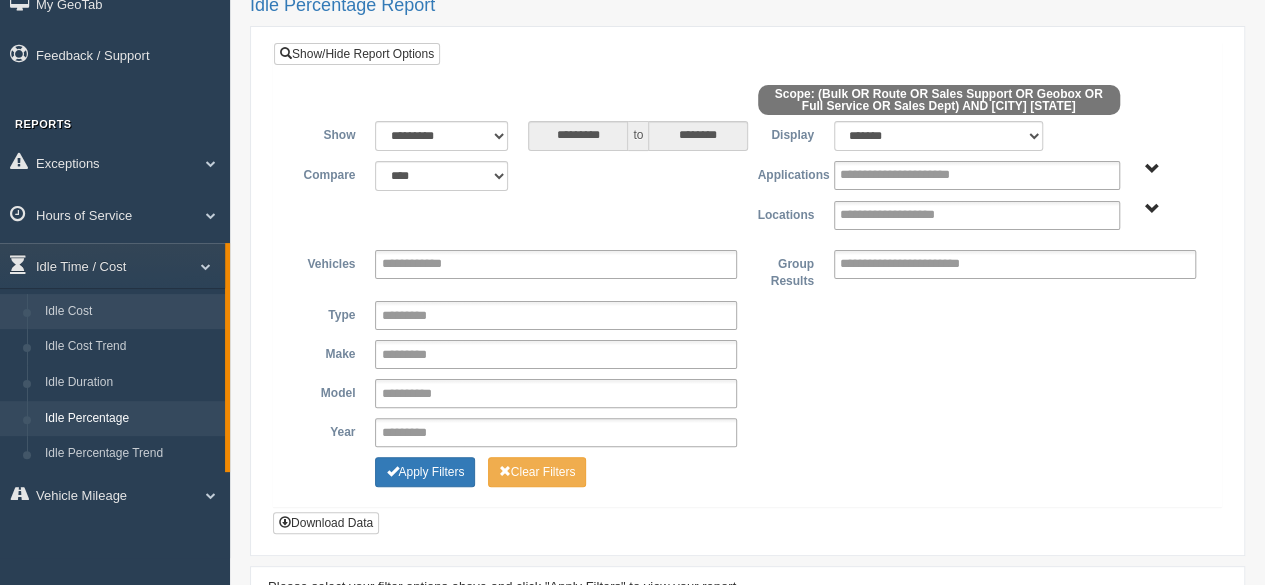 click on "Idle Cost" at bounding box center (130, 312) 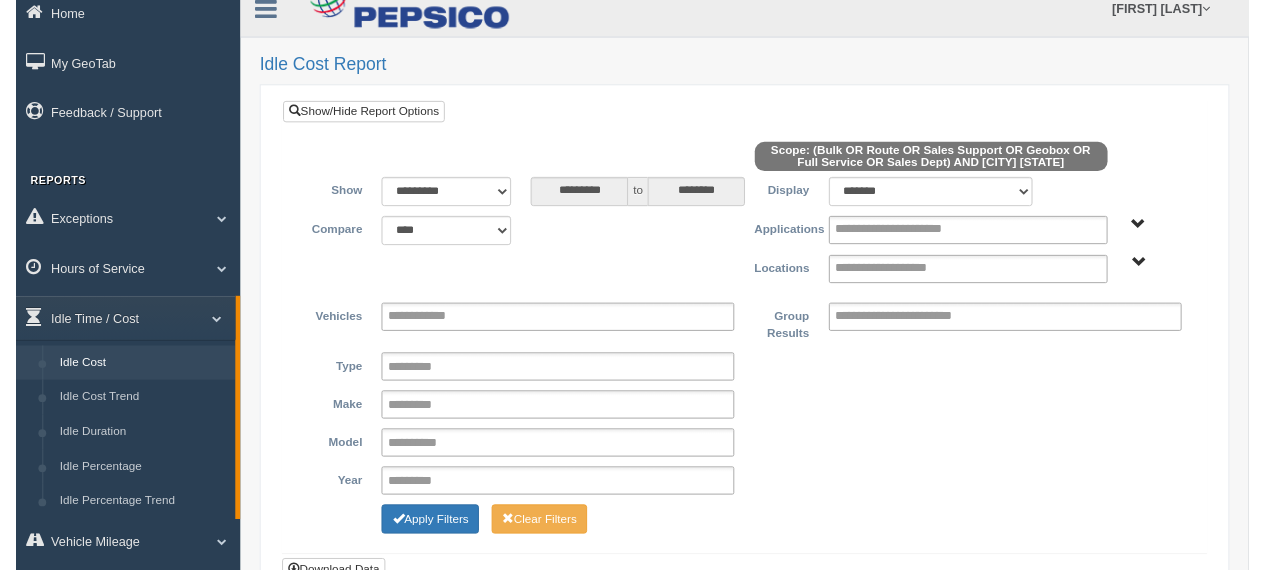 scroll, scrollTop: 18, scrollLeft: 0, axis: vertical 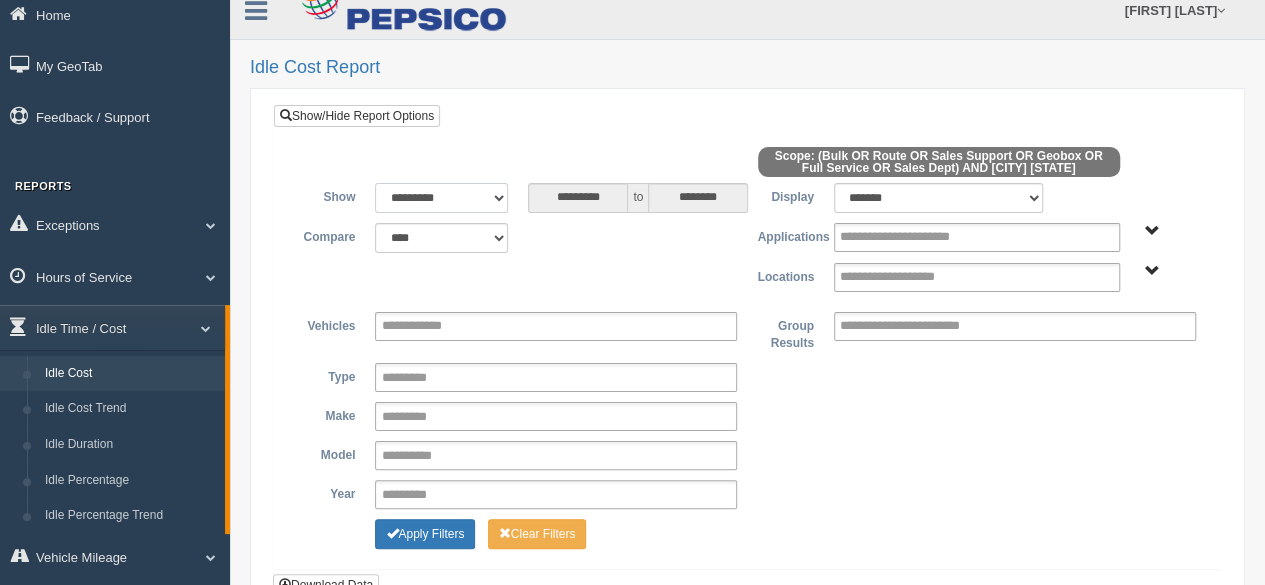 click on "**********" at bounding box center (441, 198) 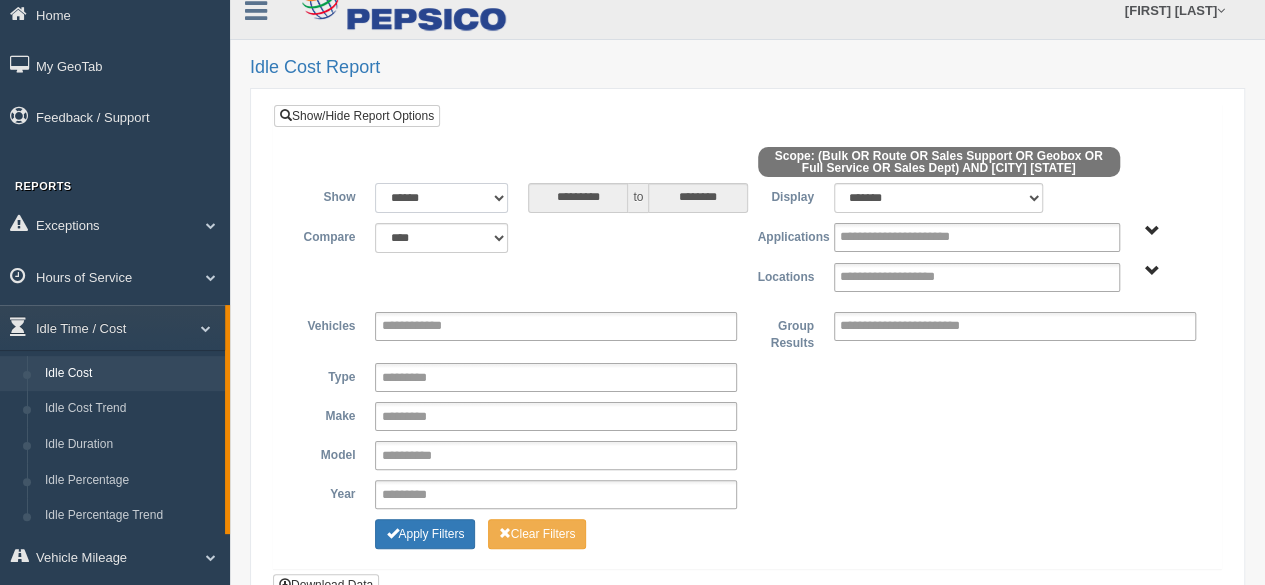 click on "**********" at bounding box center (441, 198) 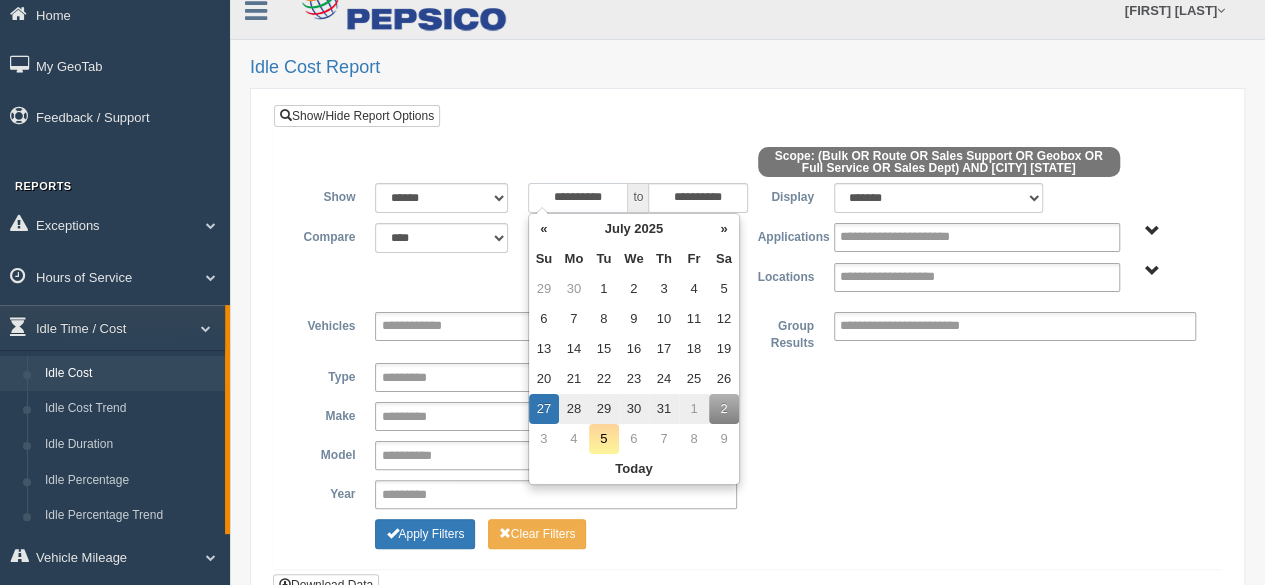 click on "**********" at bounding box center [578, 198] 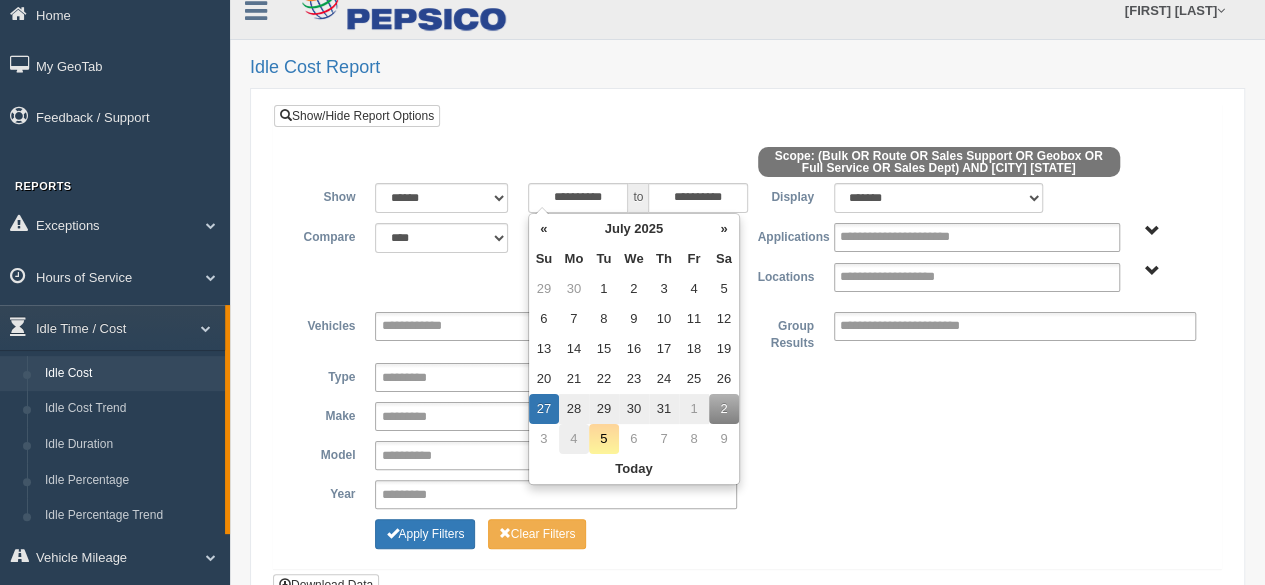 click on "4" at bounding box center (574, 439) 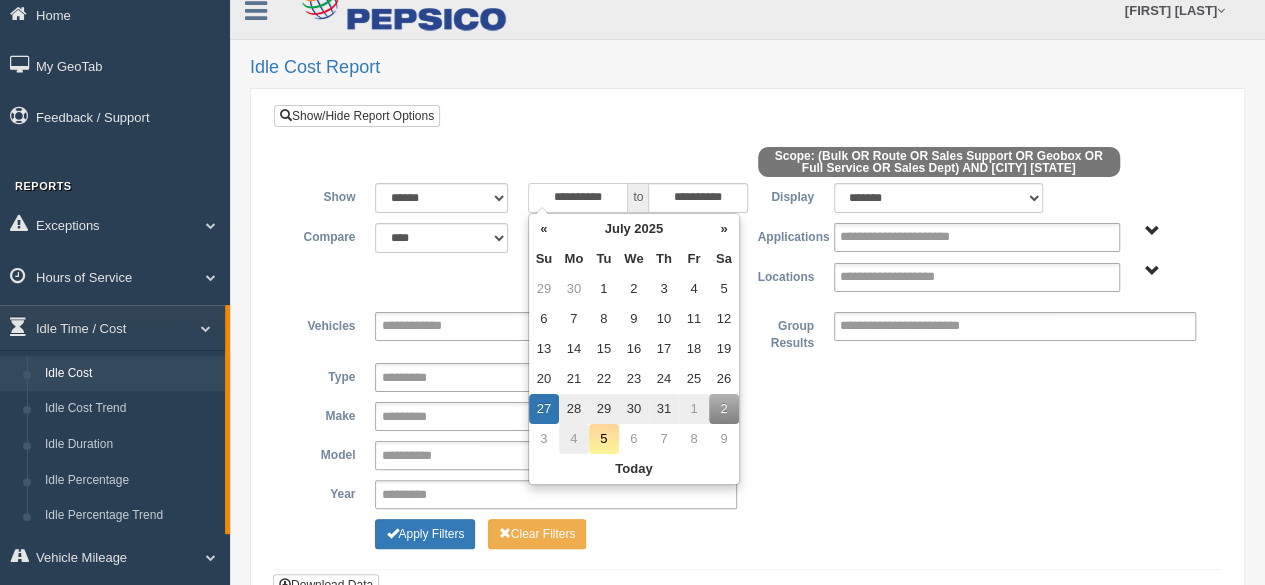 type on "**********" 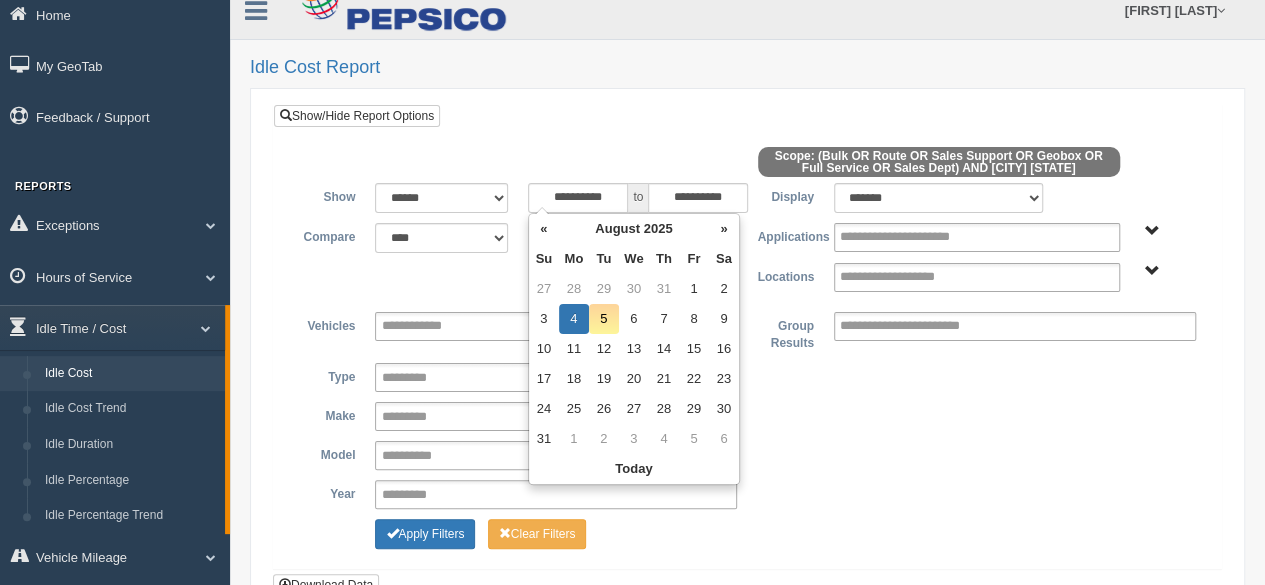 click on "**********" at bounding box center [747, 416] 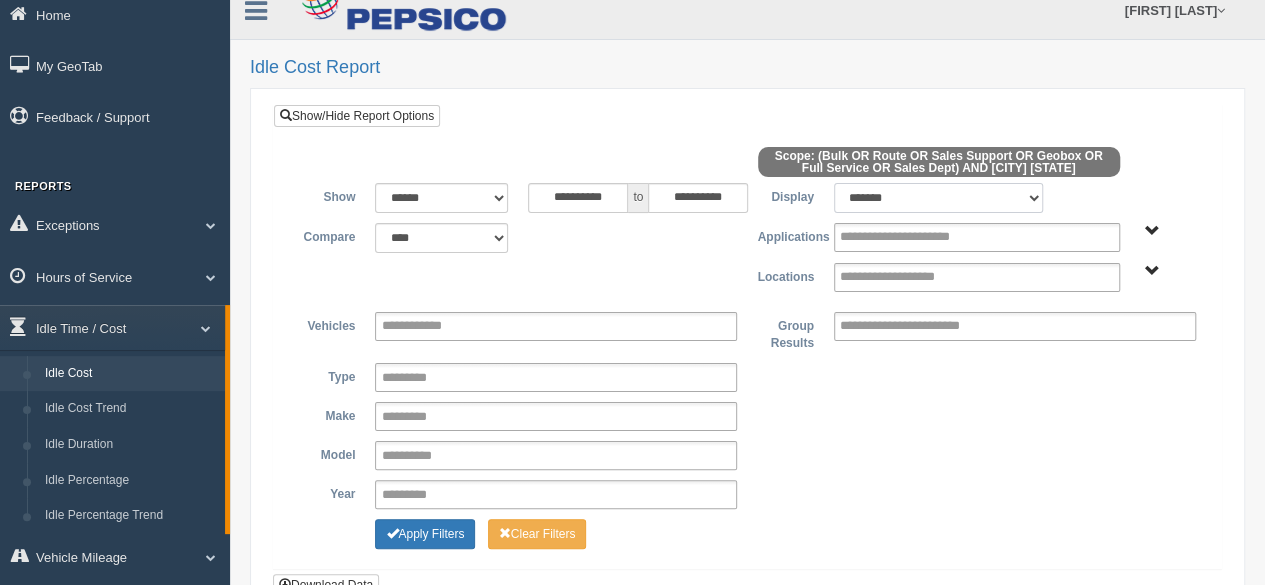 click on "*******
******" at bounding box center [939, 198] 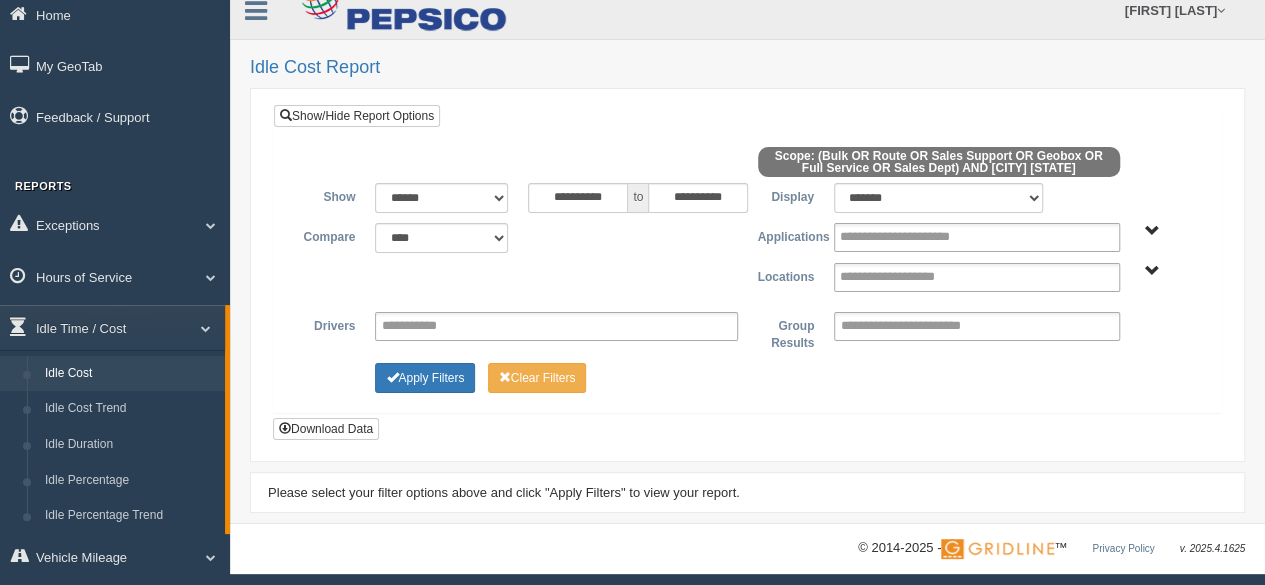 click on "[CITY] [STATE]" at bounding box center [1168, 270] 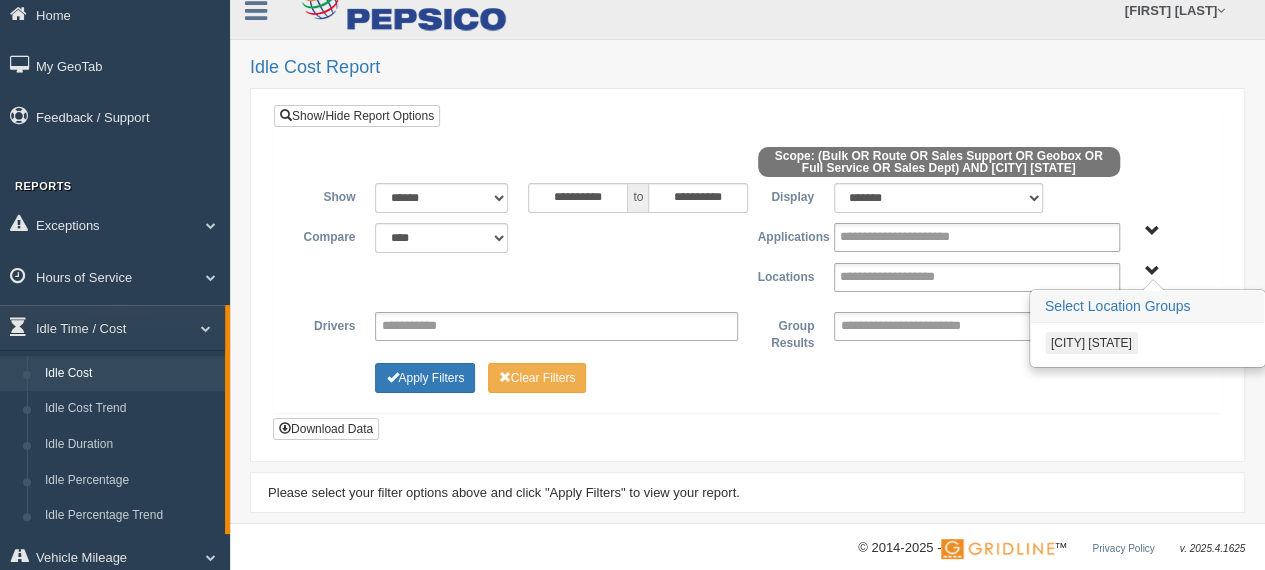 click on "[CITY] [STATE]" at bounding box center (1091, 343) 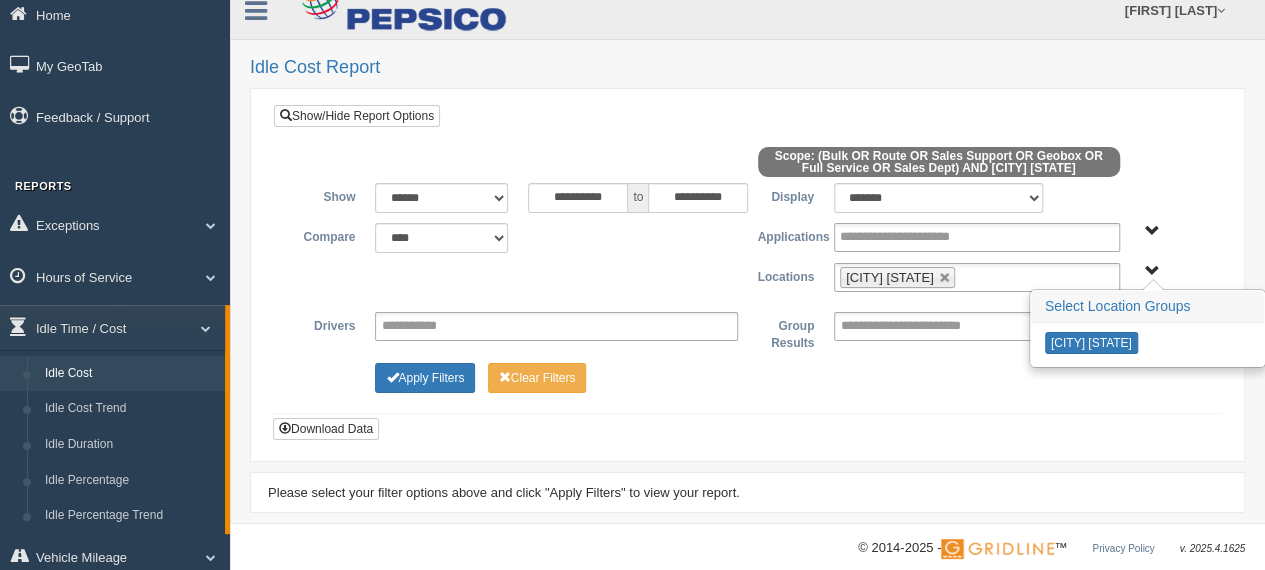 click on "**********" at bounding box center (747, 272) 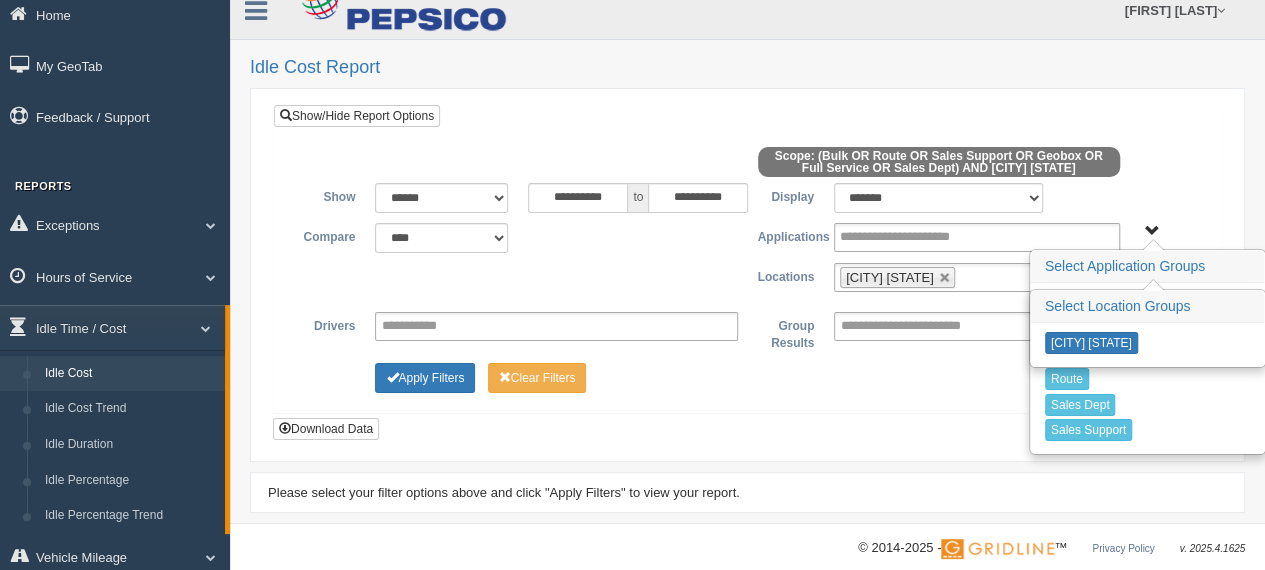 click on "Apply Filters
Clear Filters" at bounding box center [747, 375] 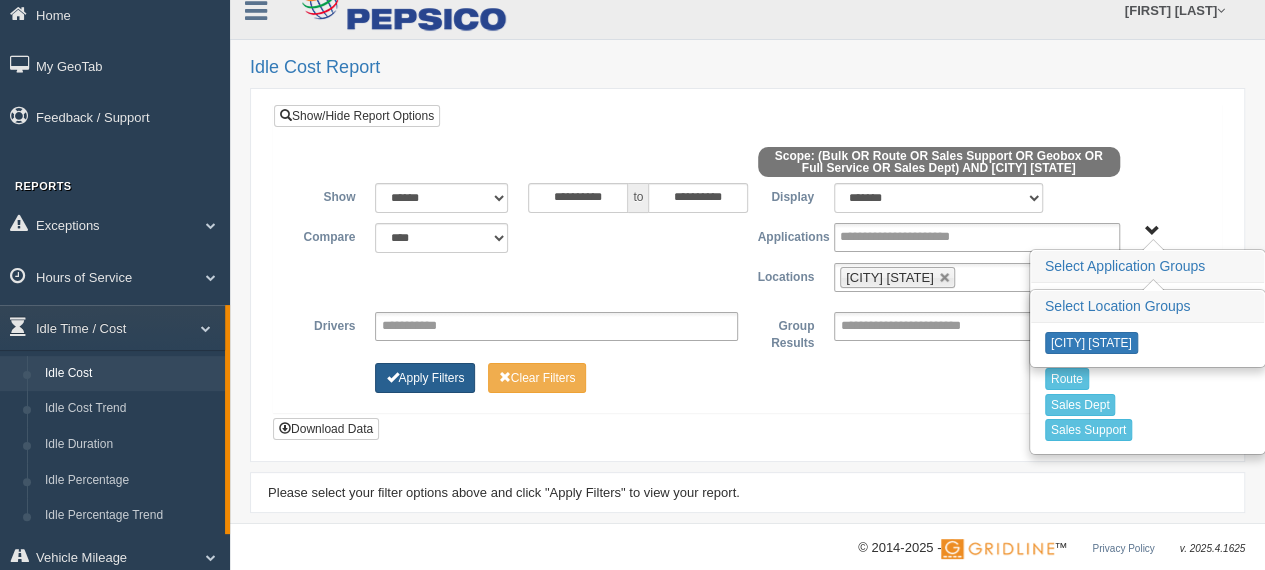 click on "Apply Filters" at bounding box center (425, 378) 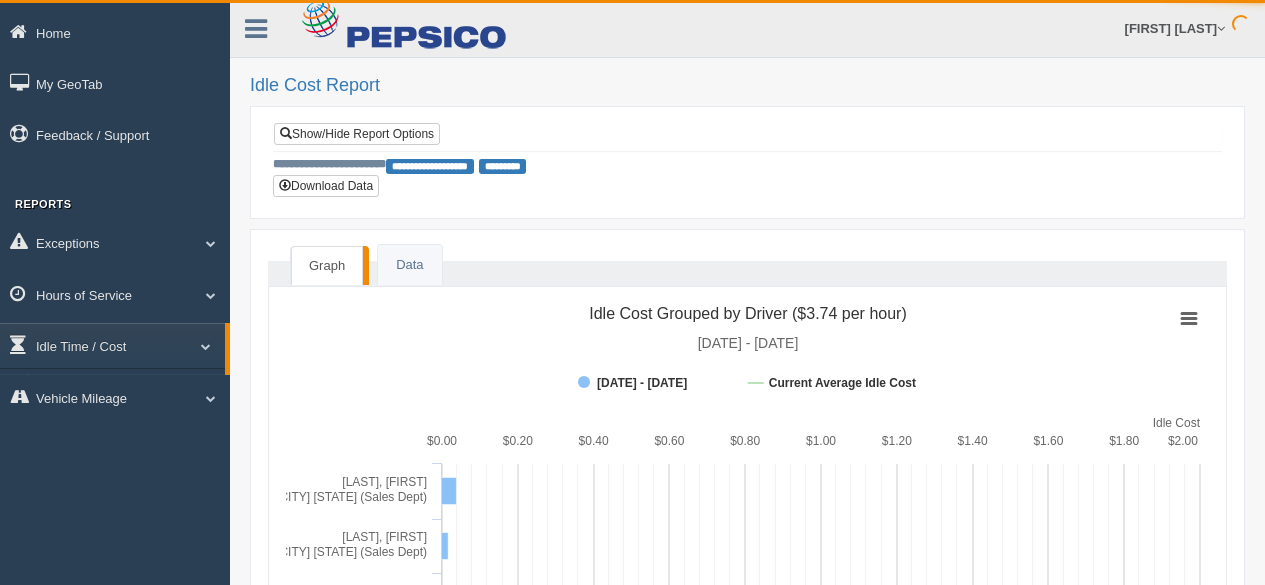 scroll, scrollTop: 0, scrollLeft: 0, axis: both 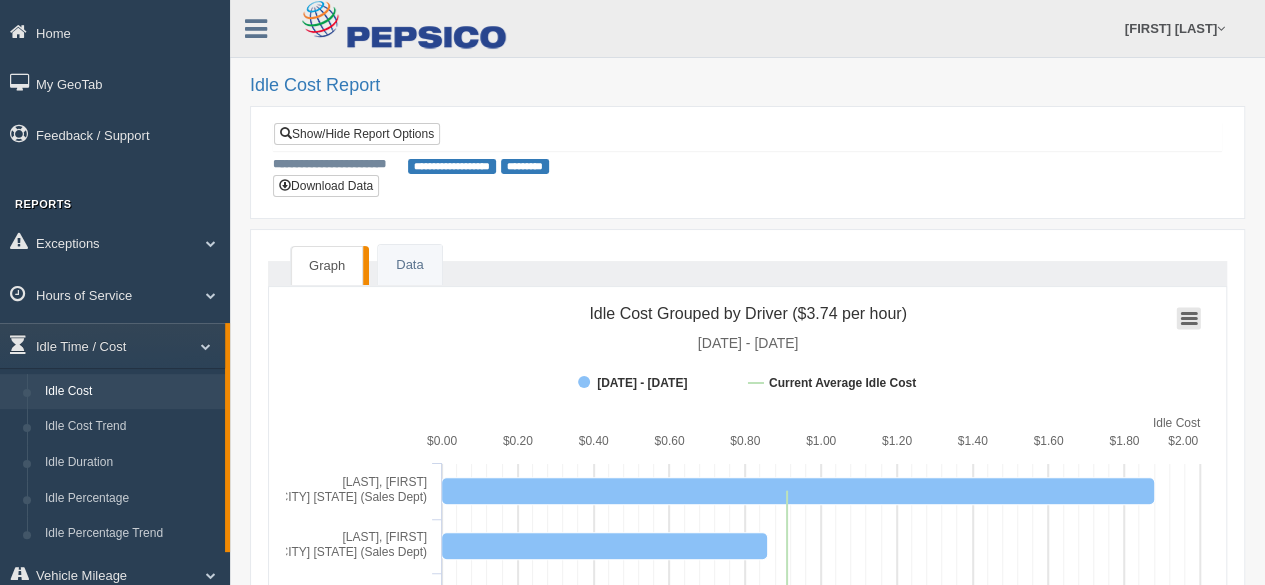 click 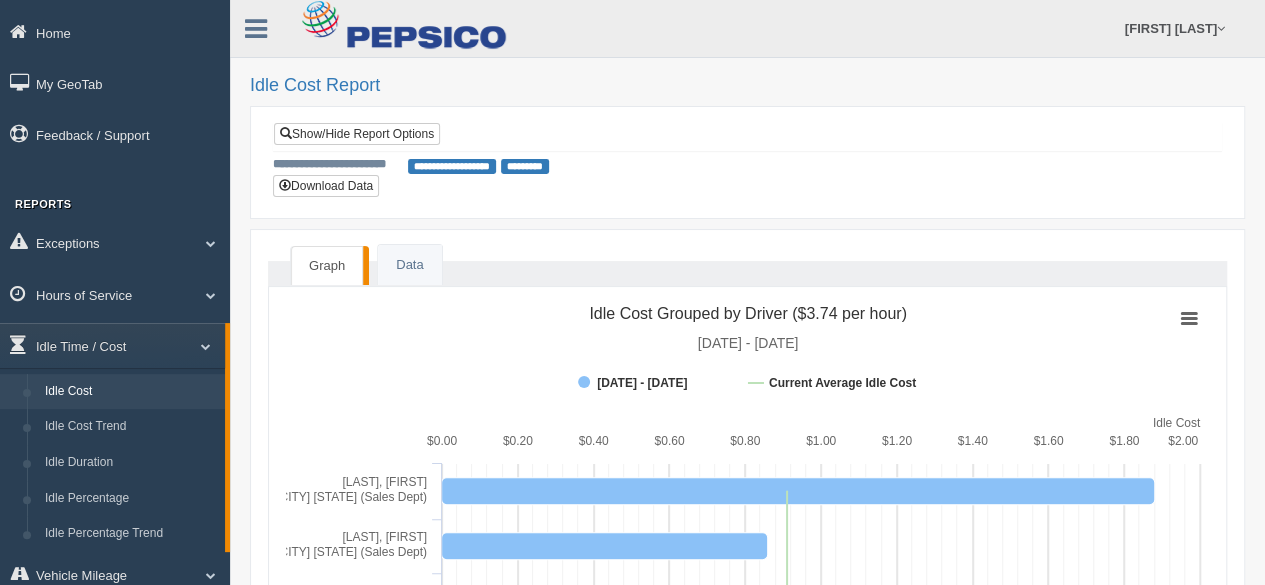click 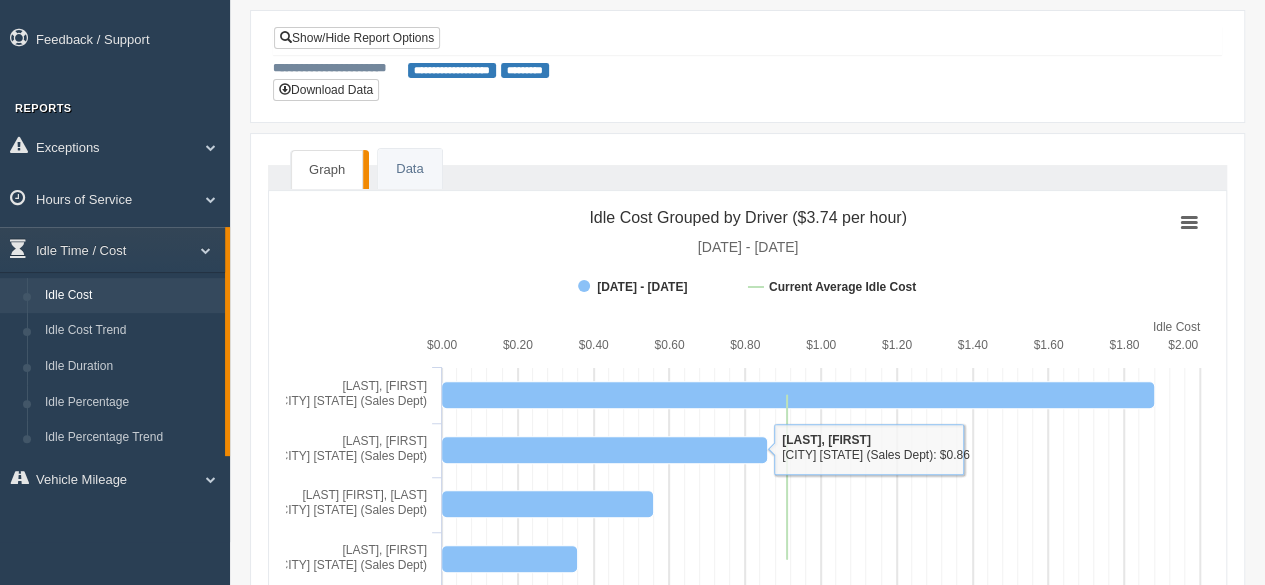 scroll, scrollTop: 32, scrollLeft: 0, axis: vertical 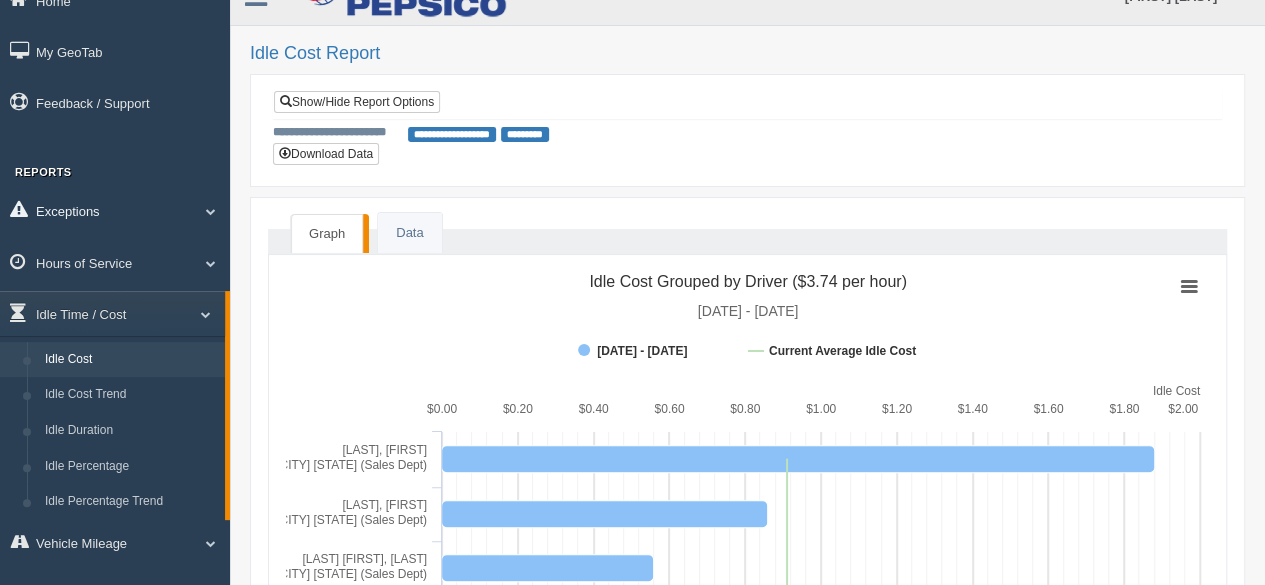 click on "Exceptions" at bounding box center (115, 210) 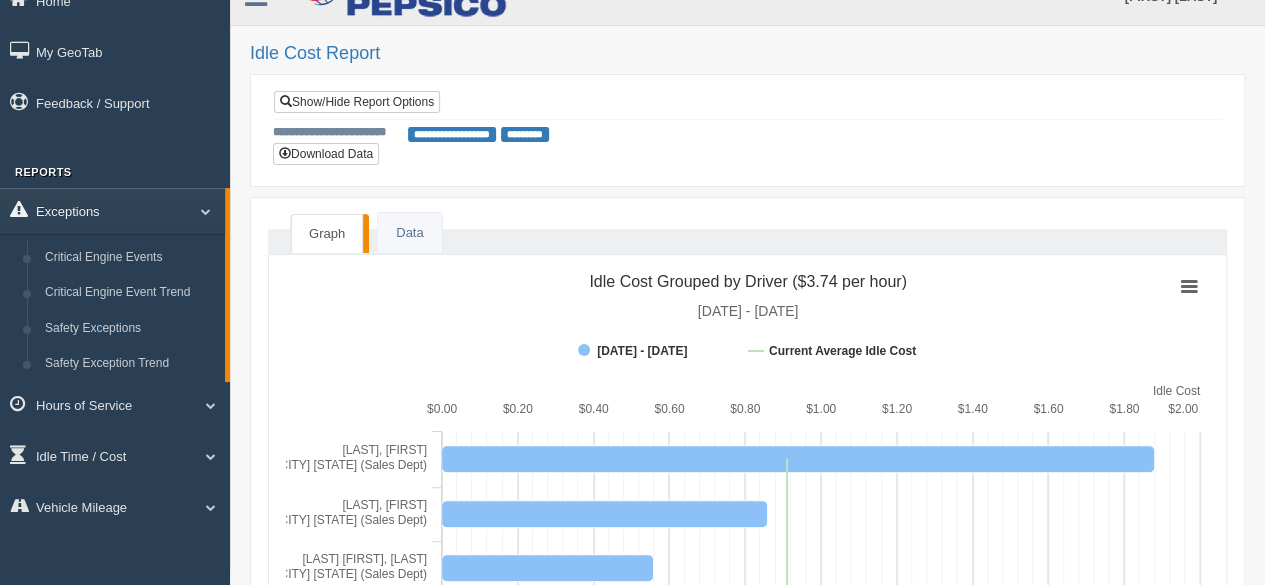 click on "Exceptions" at bounding box center [112, 210] 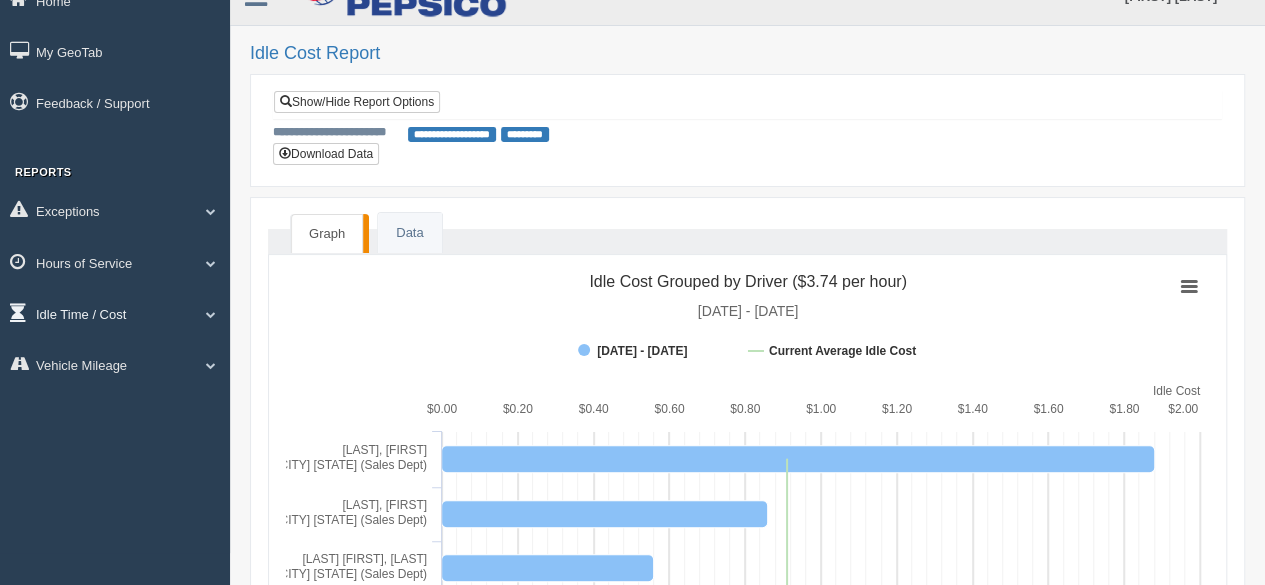 click on "Idle Time / Cost" at bounding box center (115, 313) 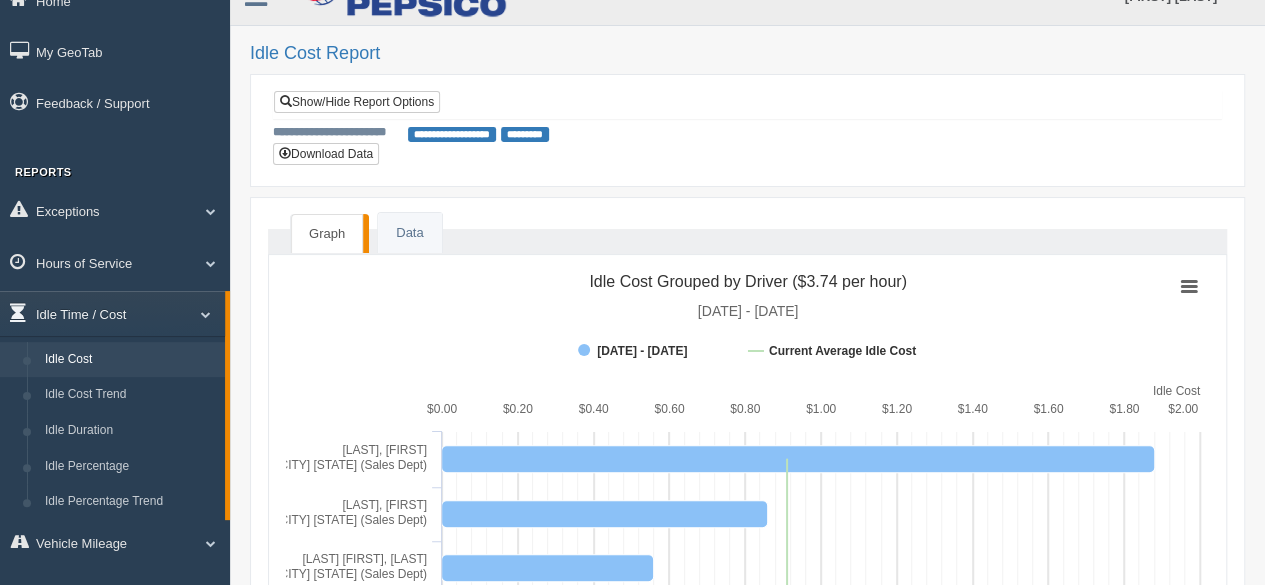 click on "Idle Time / Cost" at bounding box center (112, 313) 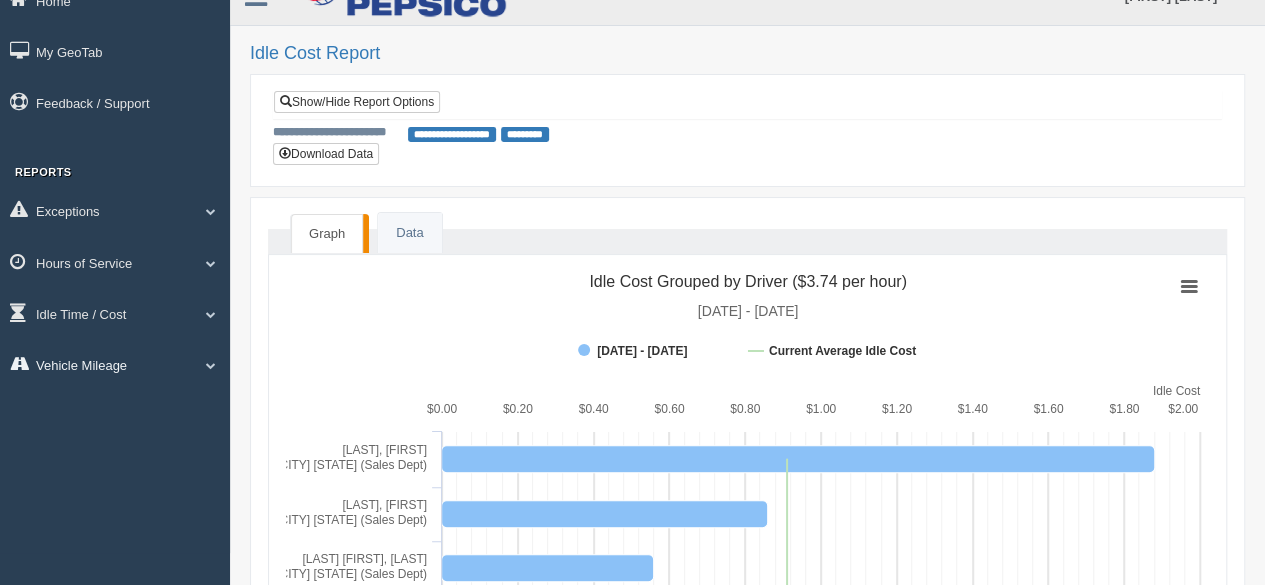 click at bounding box center (203, 365) 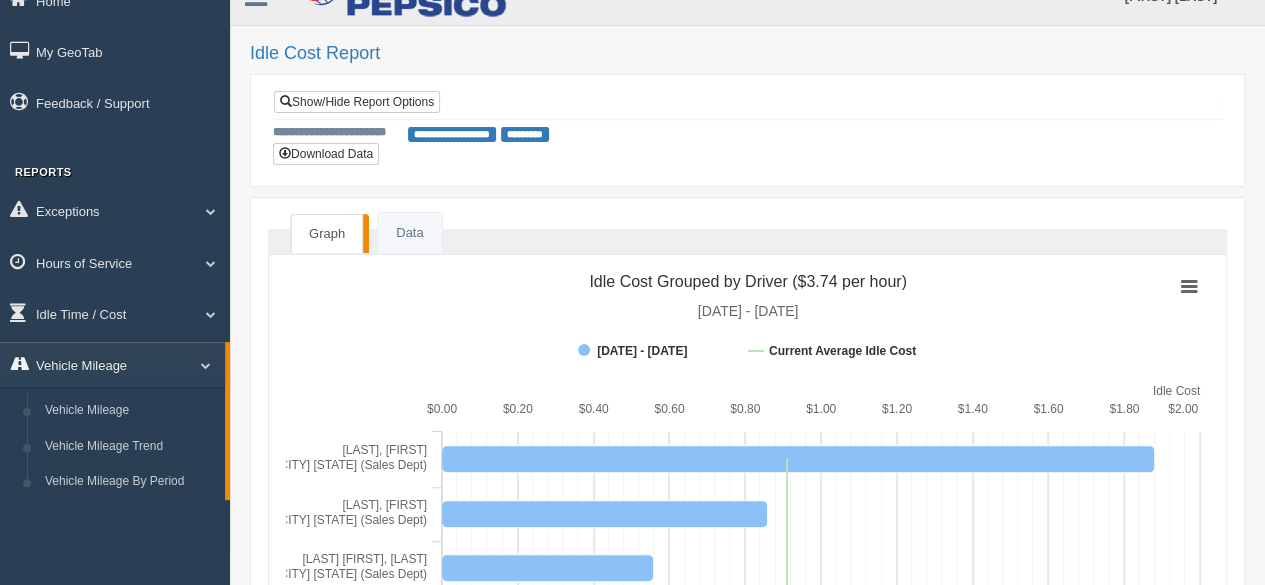 click on "Vehicle Mileage" at bounding box center [112, 364] 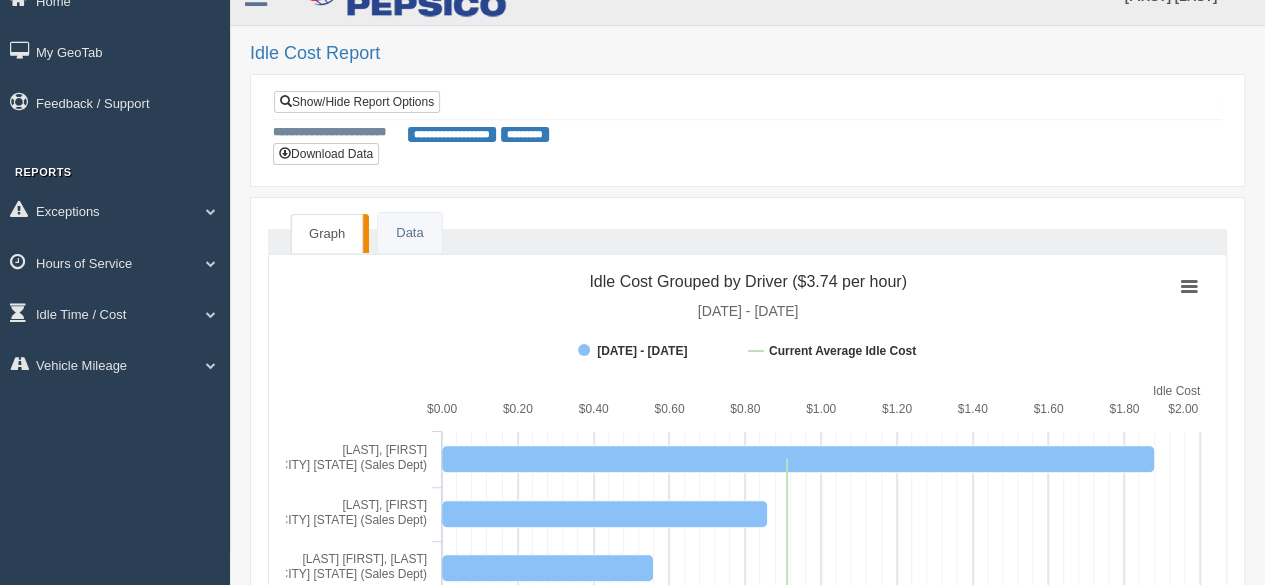 scroll, scrollTop: 0, scrollLeft: 0, axis: both 